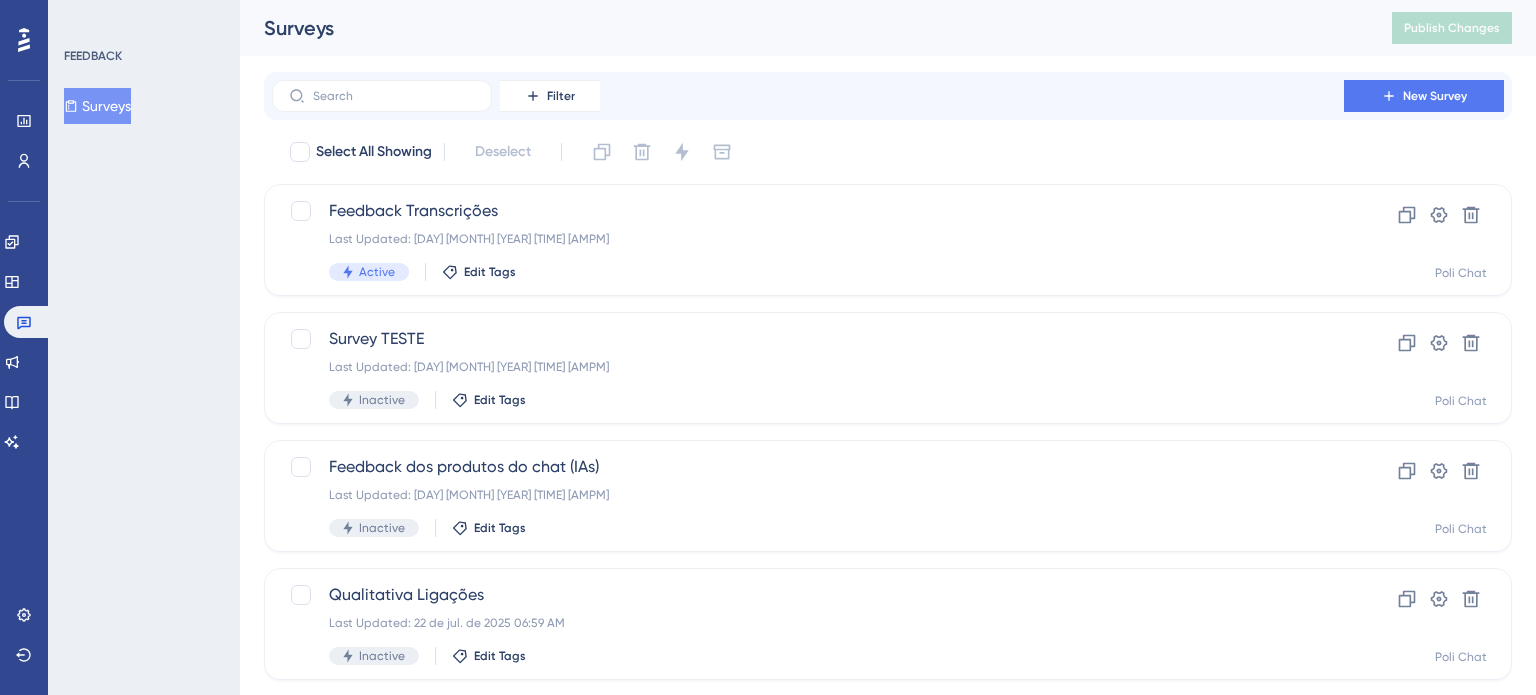 click on "Feedback Transcrições" at bounding box center (808, 211) 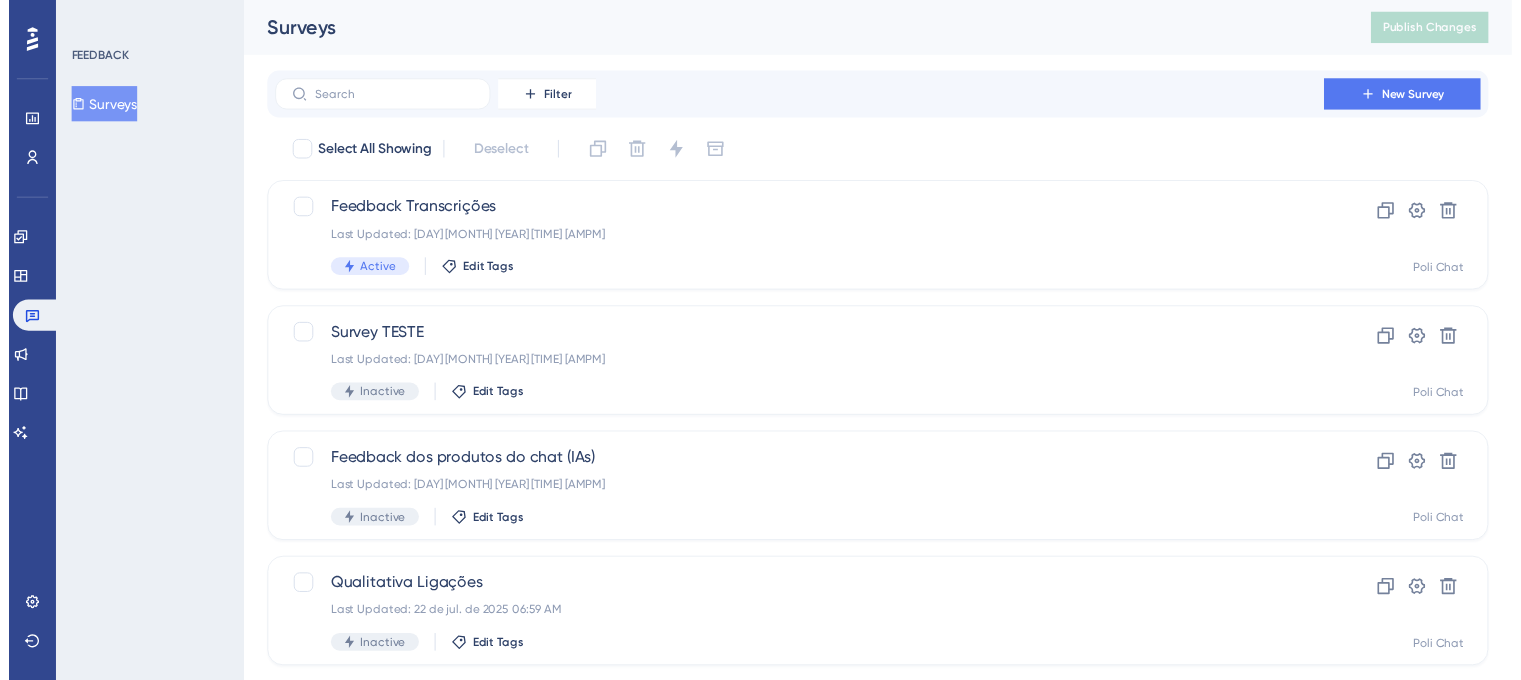scroll, scrollTop: 0, scrollLeft: 0, axis: both 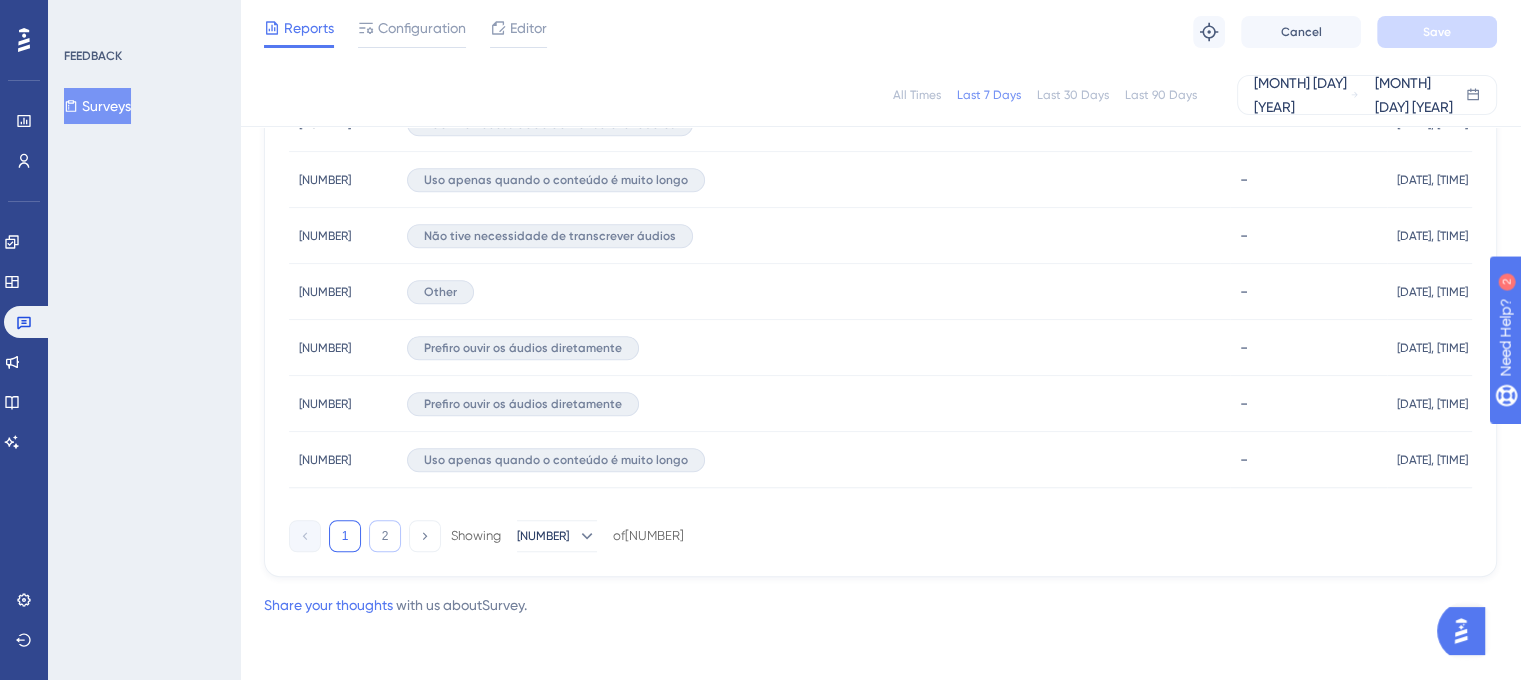 click on "2" at bounding box center [385, 536] 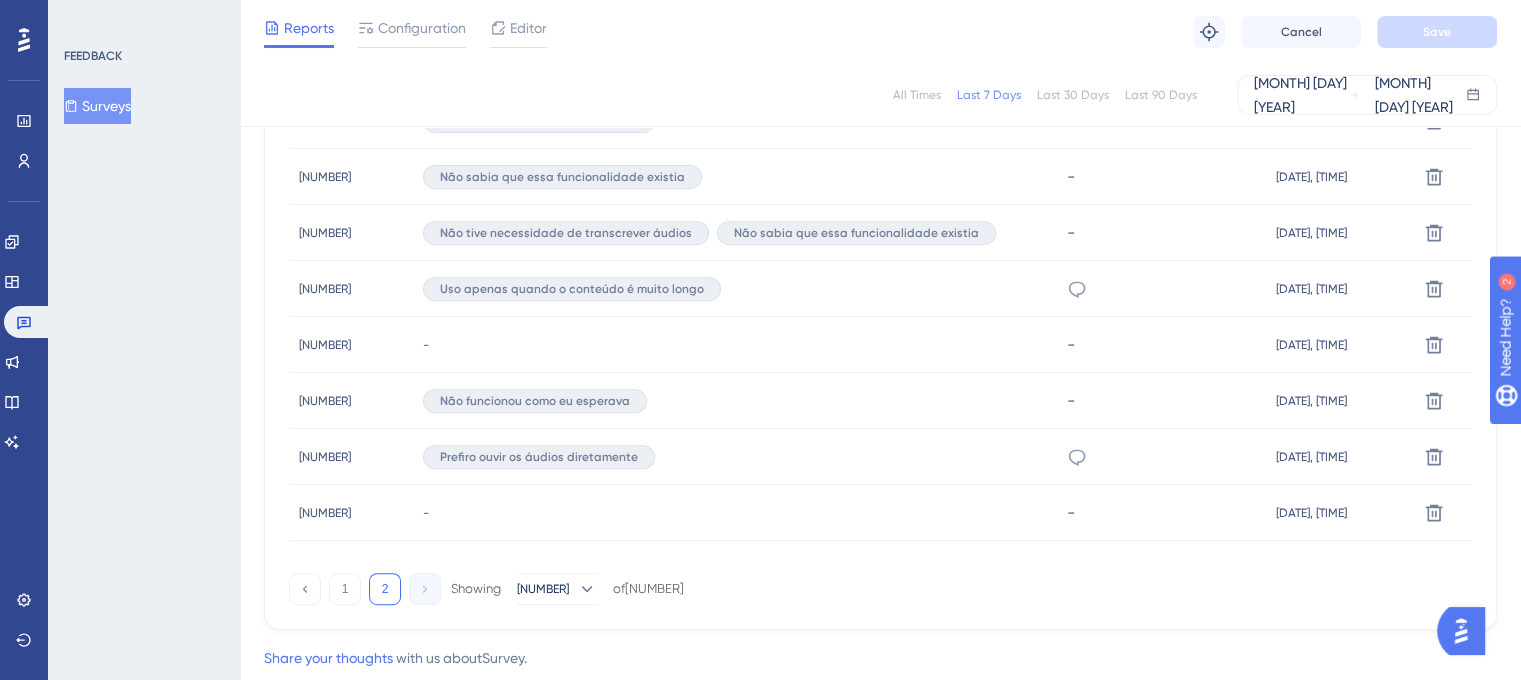 scroll, scrollTop: 725, scrollLeft: 0, axis: vertical 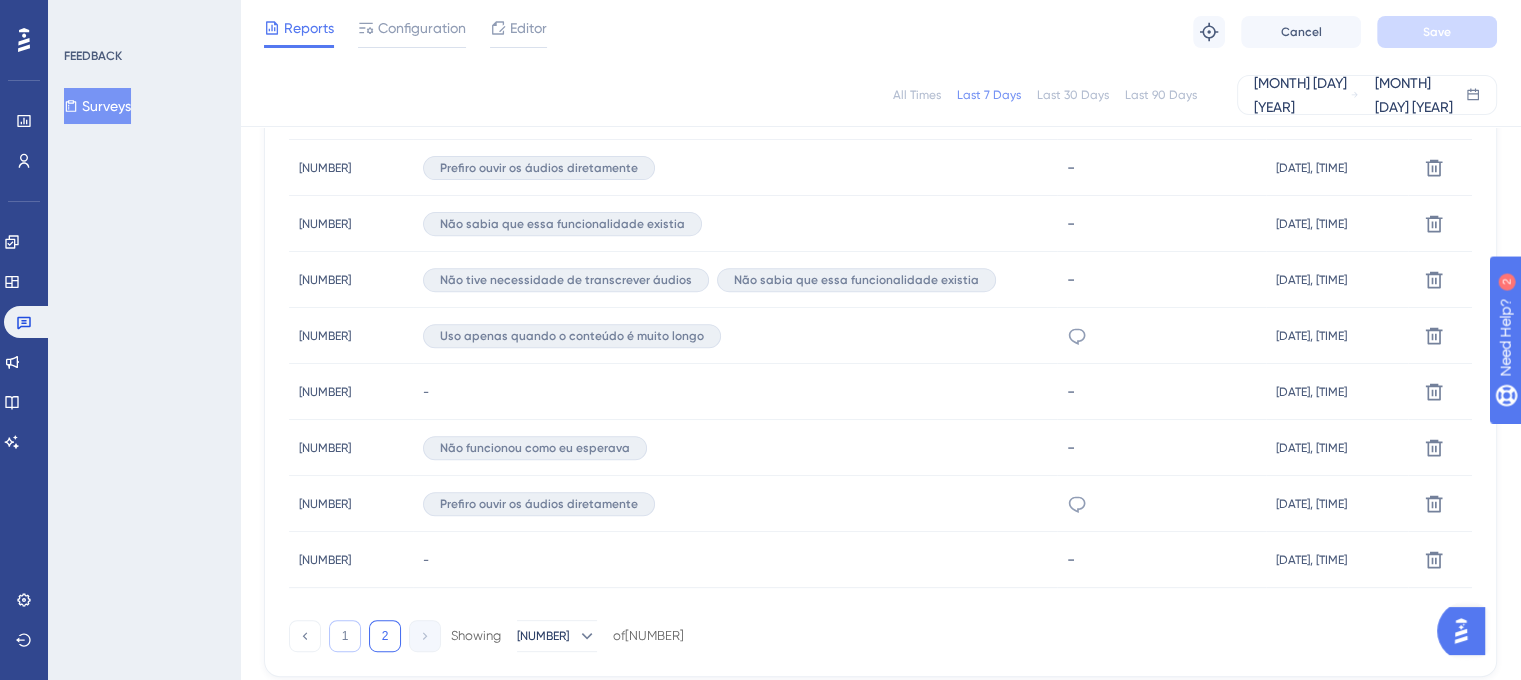 click on "1" at bounding box center [345, 636] 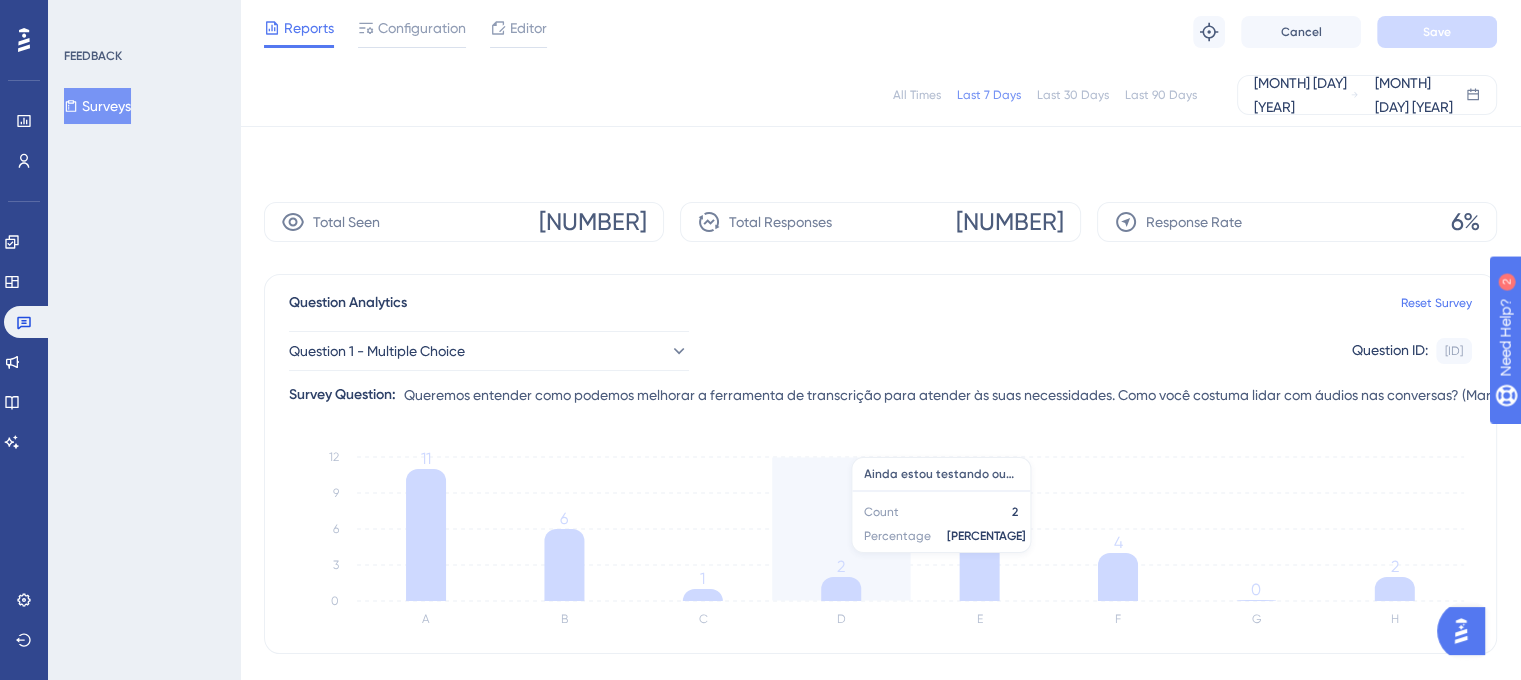 scroll, scrollTop: 0, scrollLeft: 0, axis: both 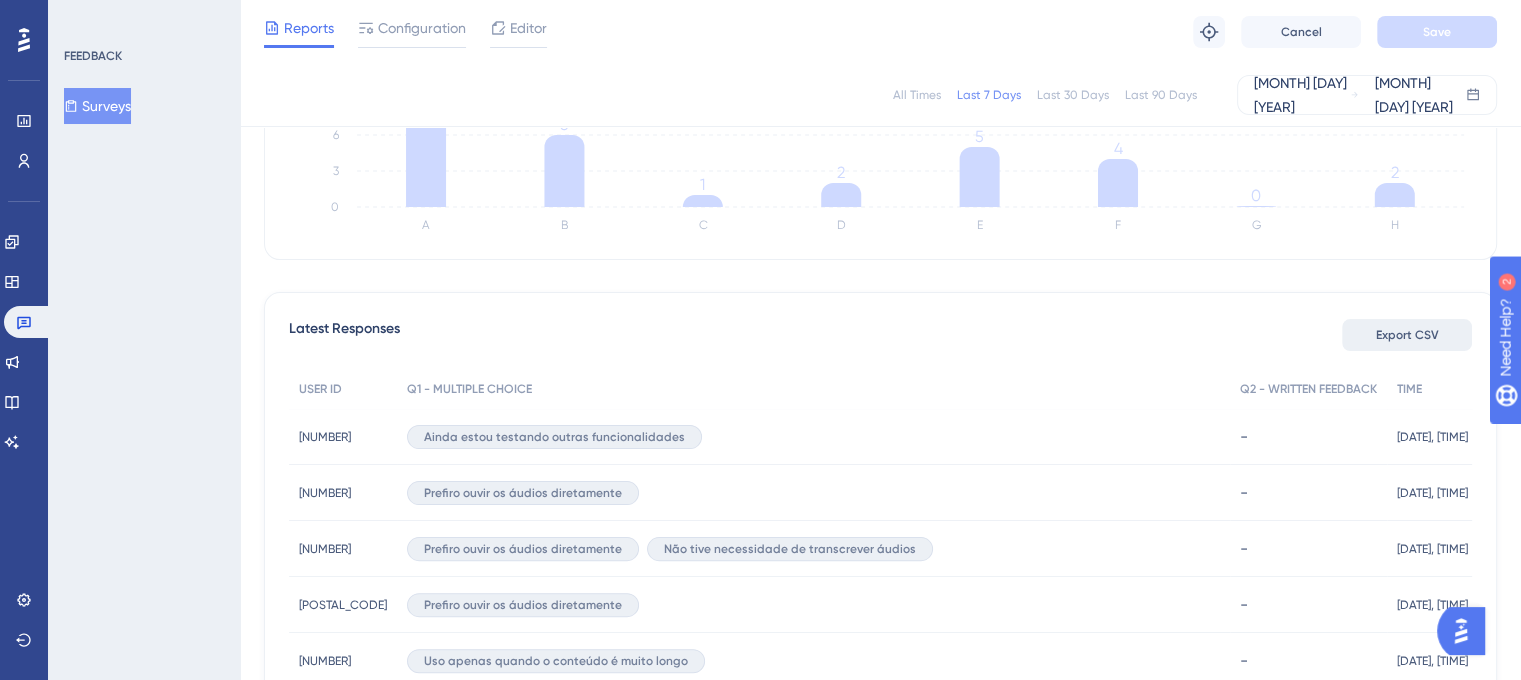 click on "Export CSV" at bounding box center [1407, 335] 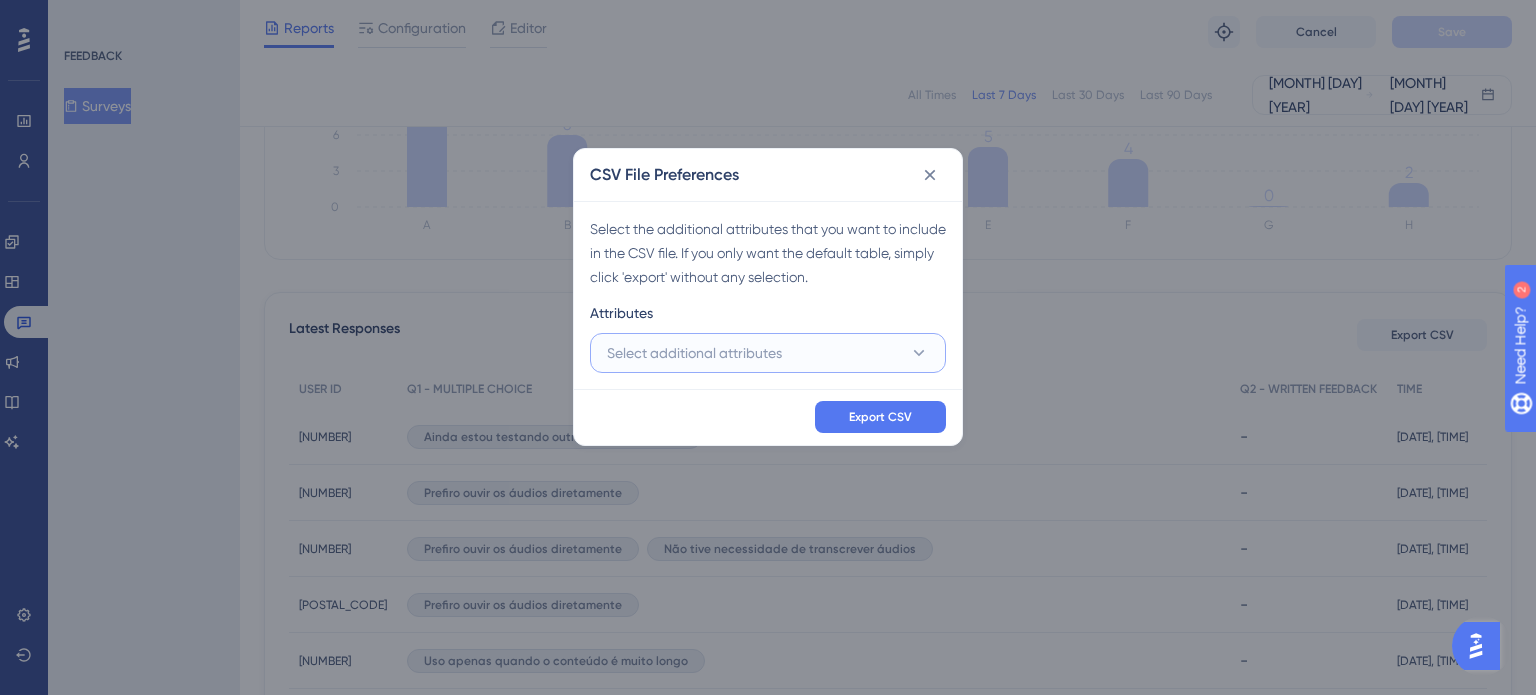 click on "Select additional attributes" at bounding box center [768, 353] 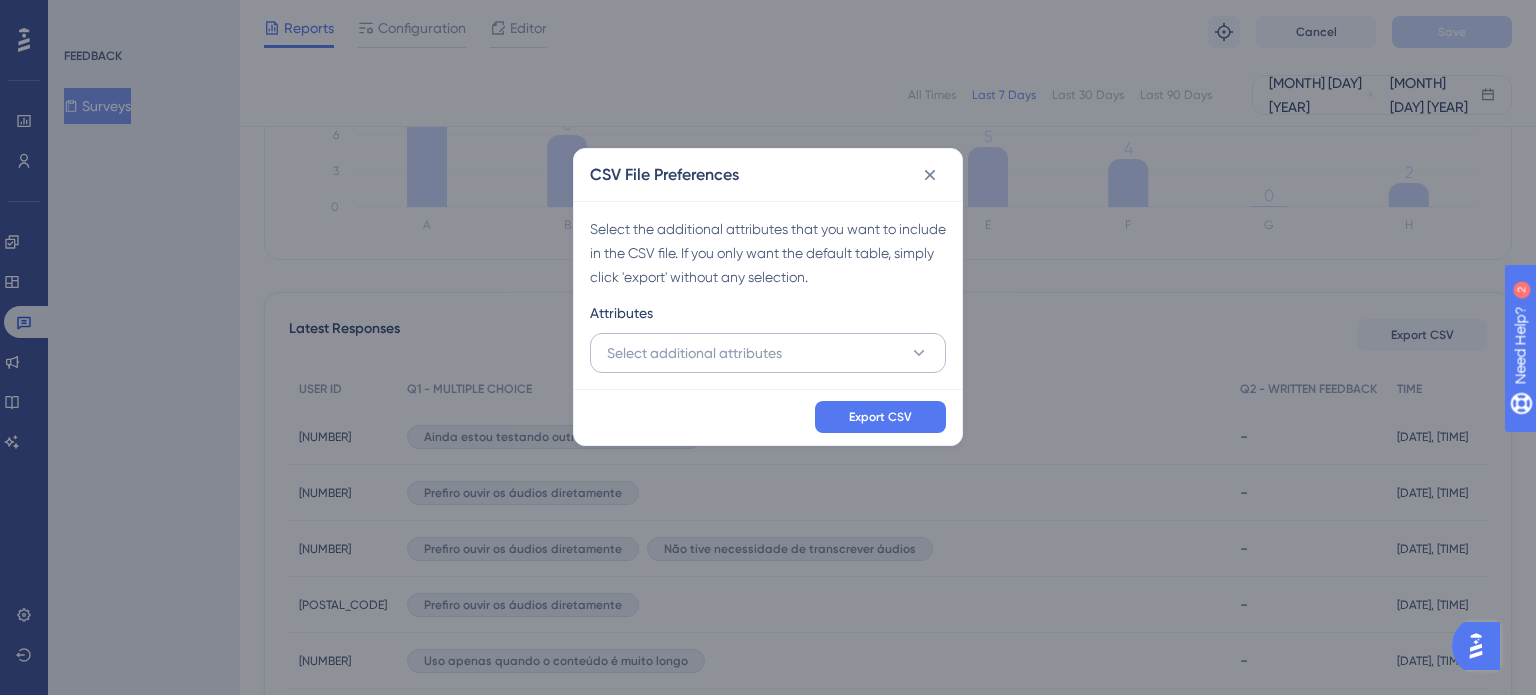 scroll, scrollTop: 501, scrollLeft: 0, axis: vertical 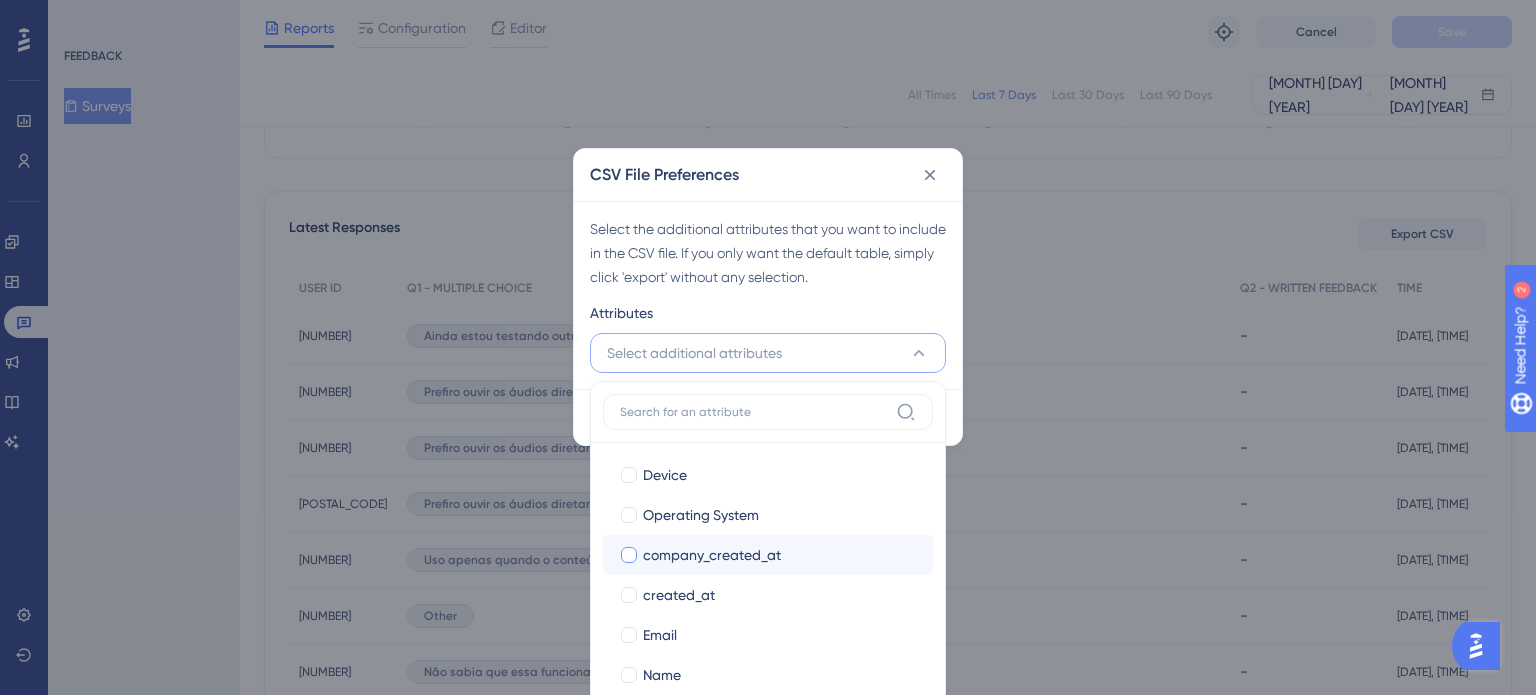 click on "company_created_at" at bounding box center [712, 555] 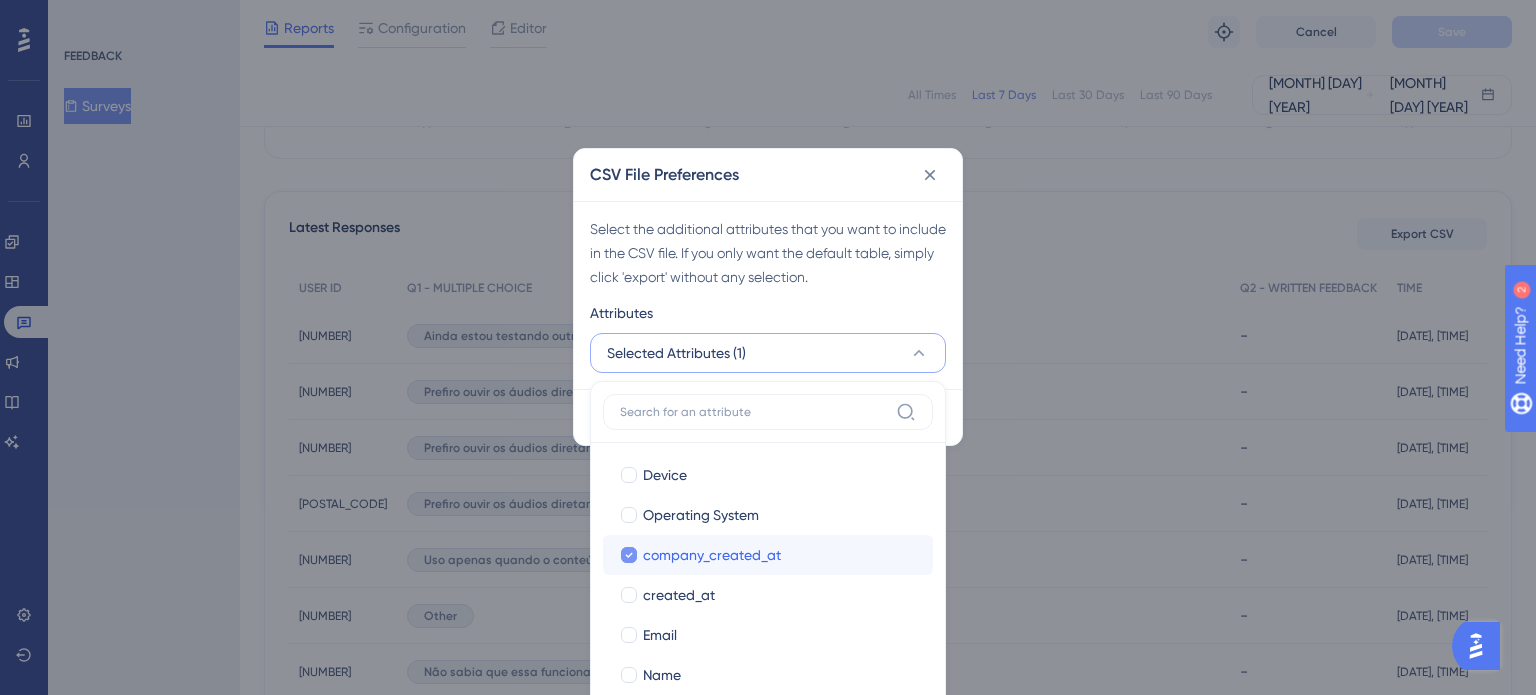 click on "company_created_at" at bounding box center [712, 555] 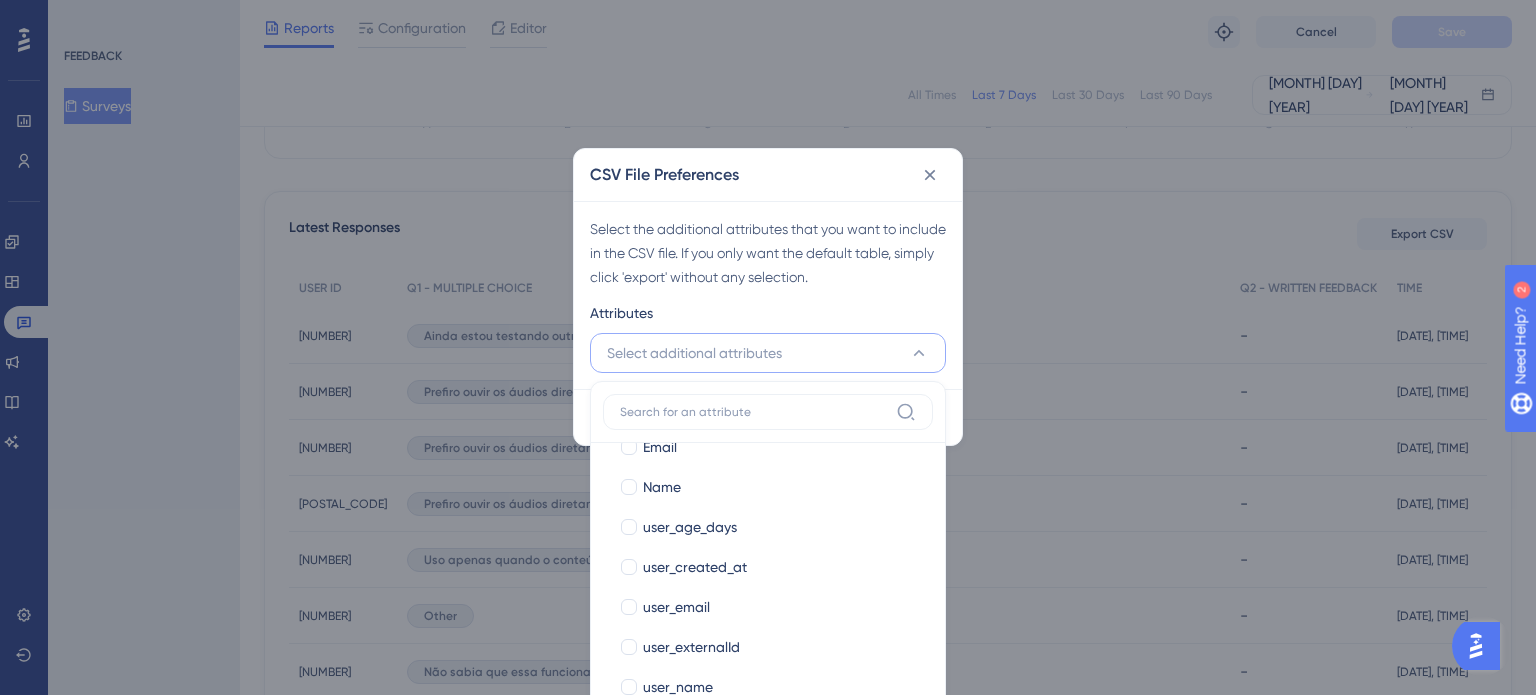 scroll, scrollTop: 416, scrollLeft: 0, axis: vertical 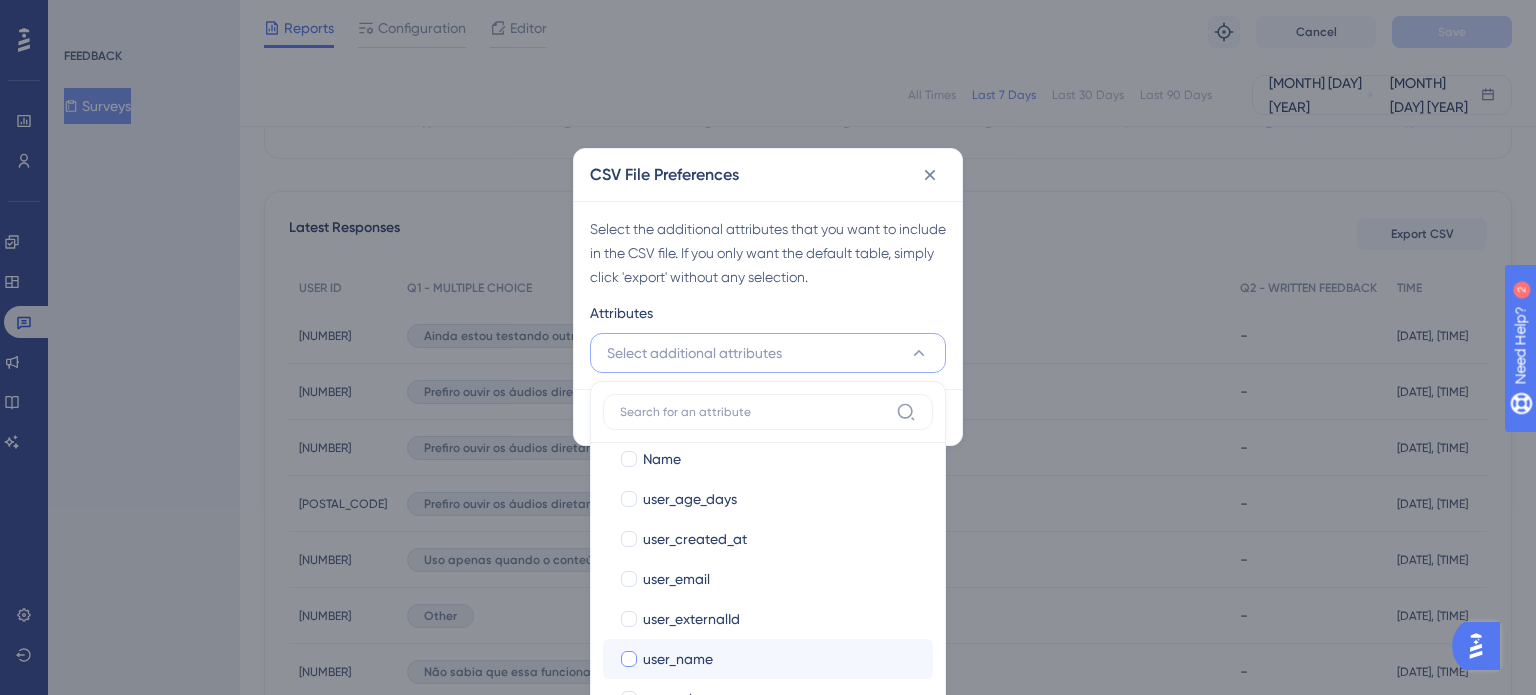 click on "user_name user_name" at bounding box center [768, 659] 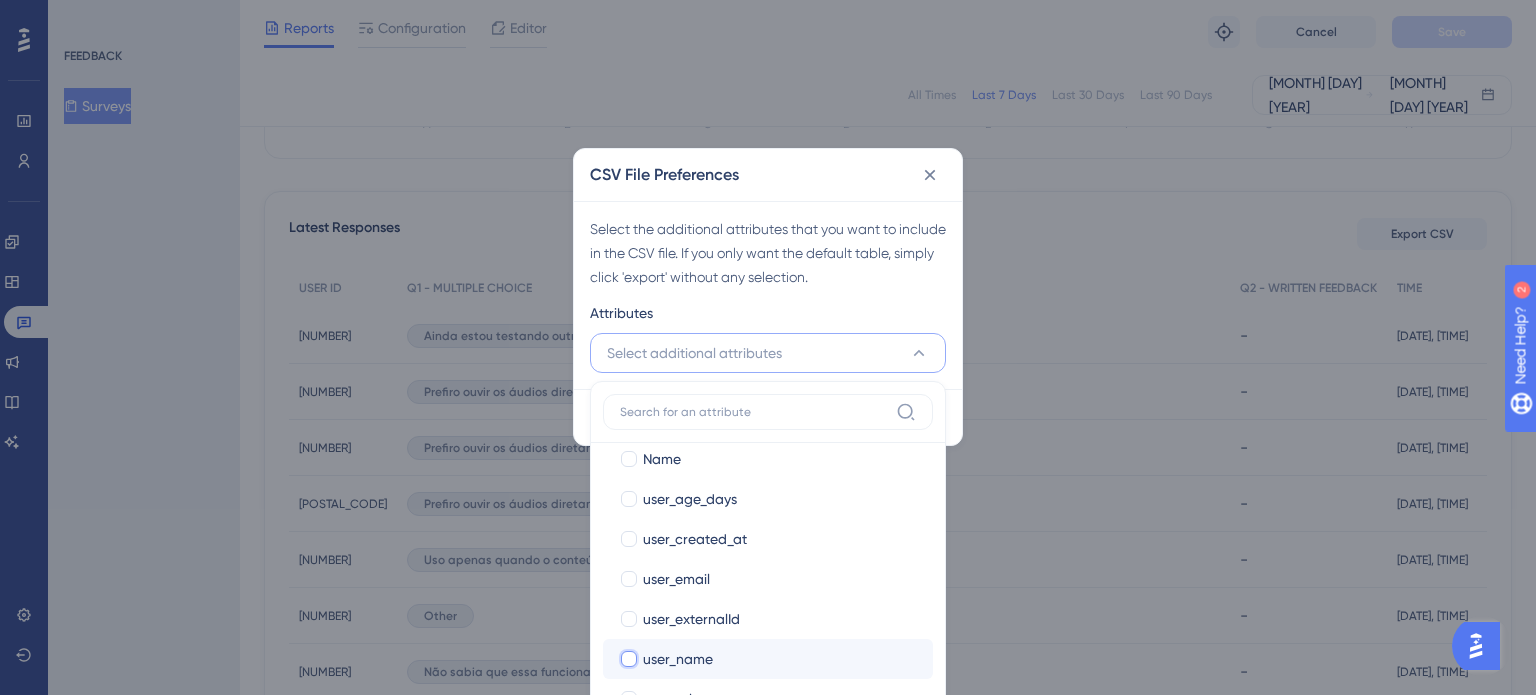 click on "user_name" at bounding box center (629, 1074) 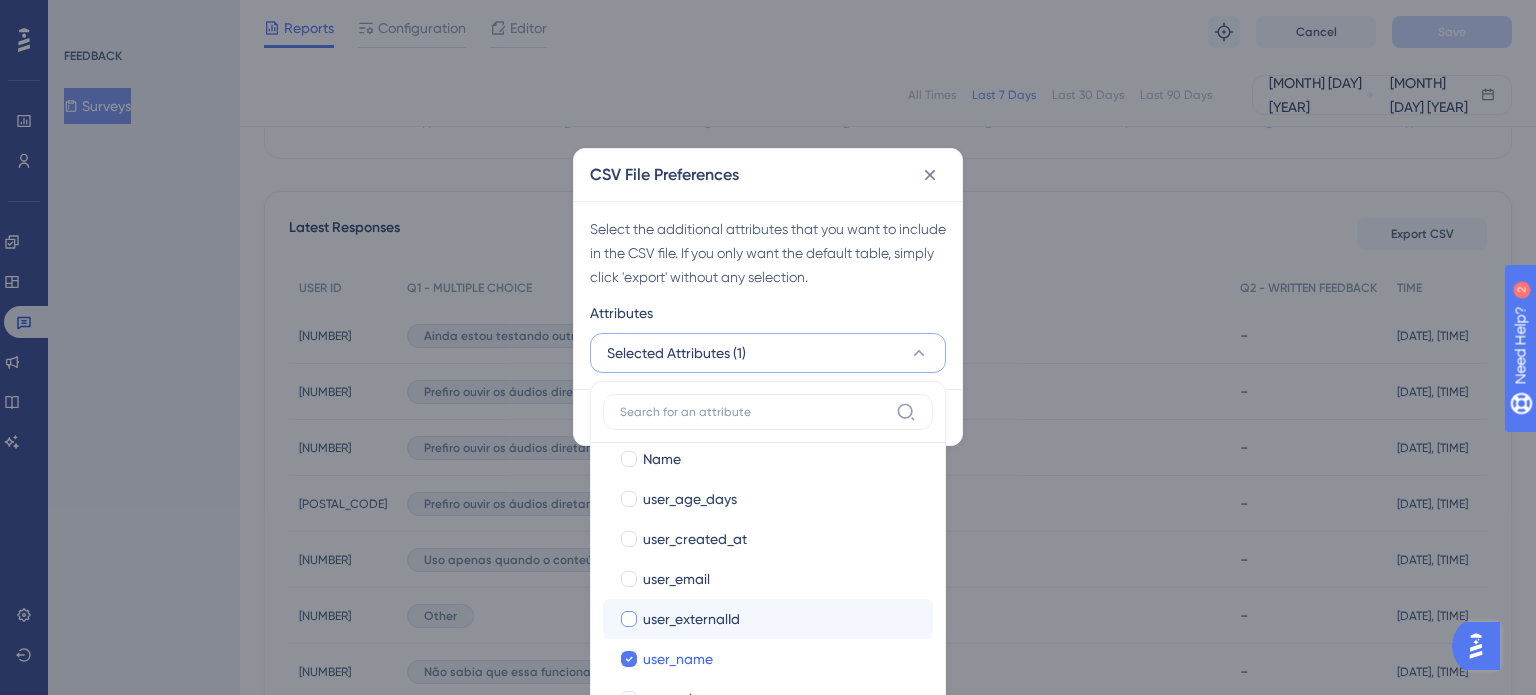 click on "user_externalId" at bounding box center (691, 619) 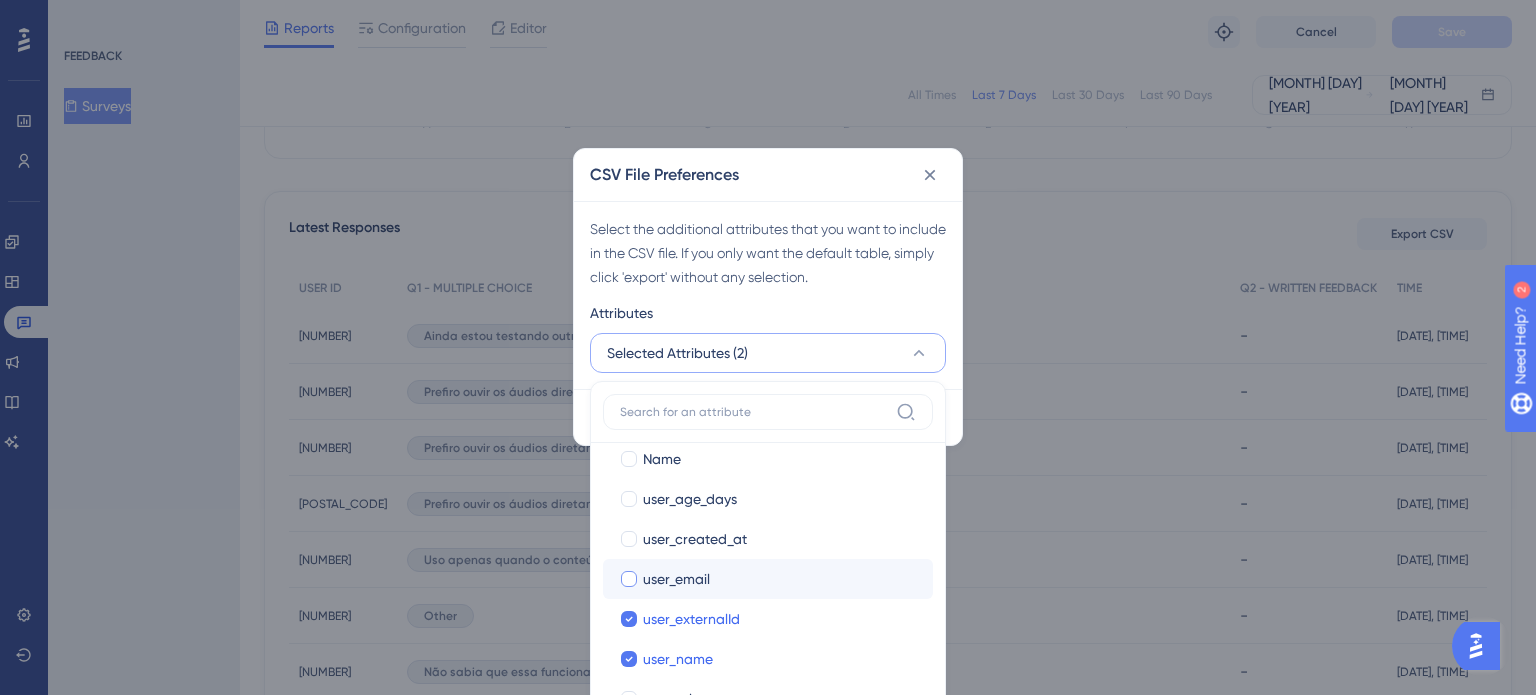 click on "user_email" at bounding box center (676, 579) 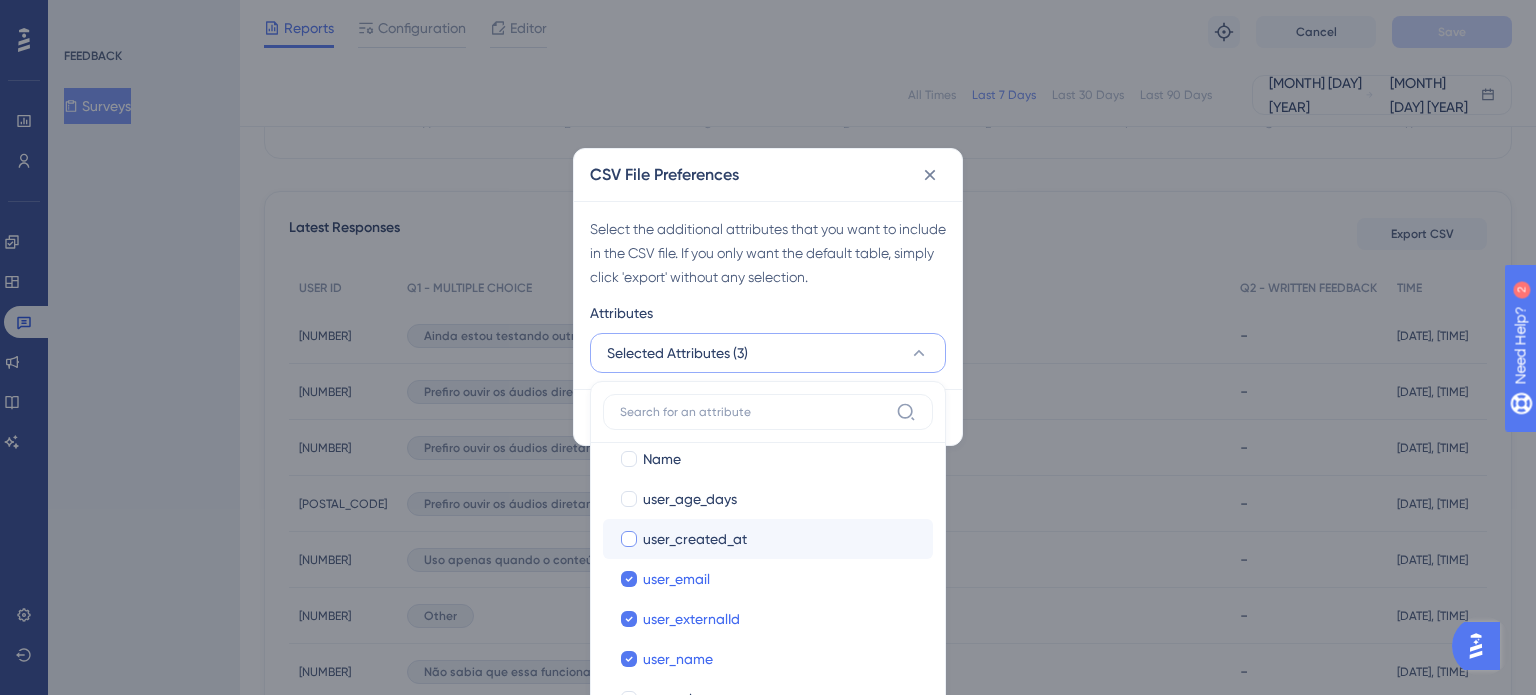 click on "user_created_at" at bounding box center [695, 539] 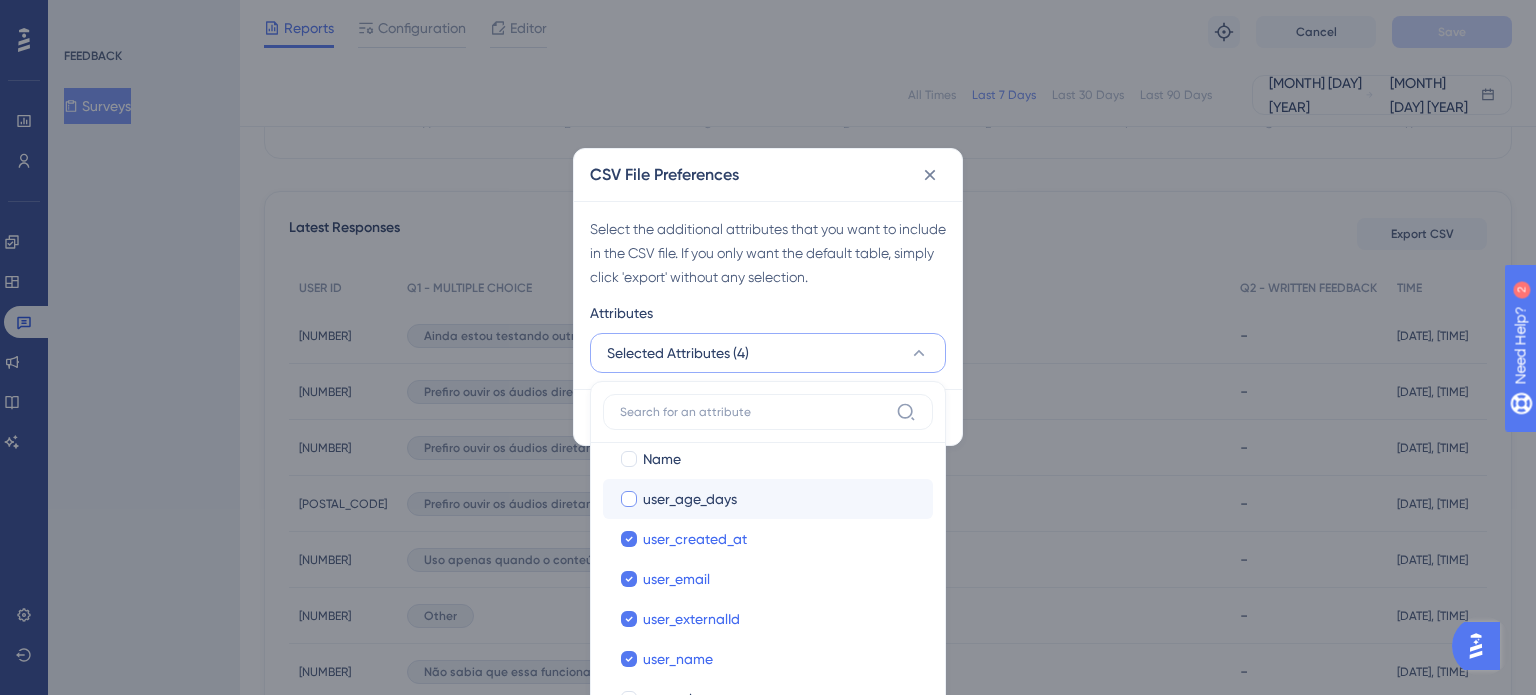 drag, startPoint x: 680, startPoint y: 511, endPoint x: 688, endPoint y: 483, distance: 29.12044 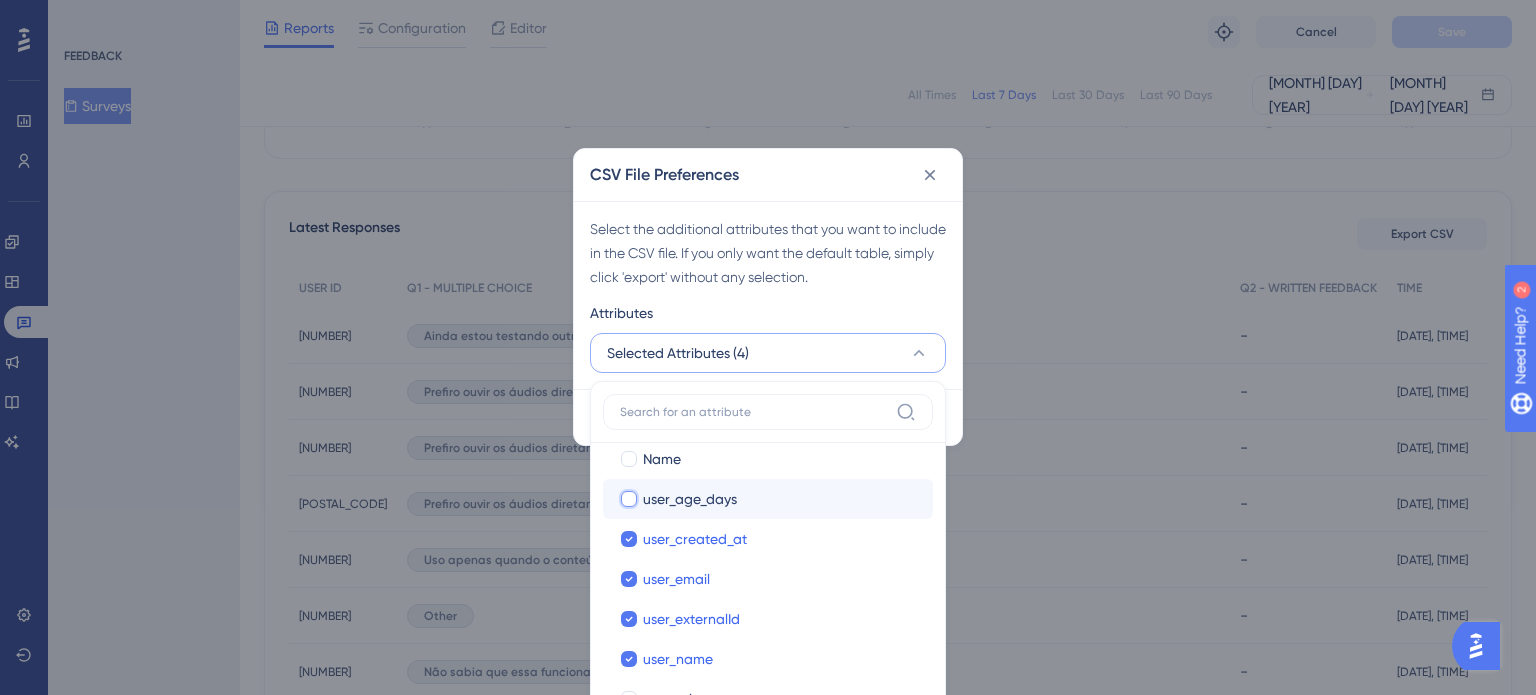 checkbox on "false" 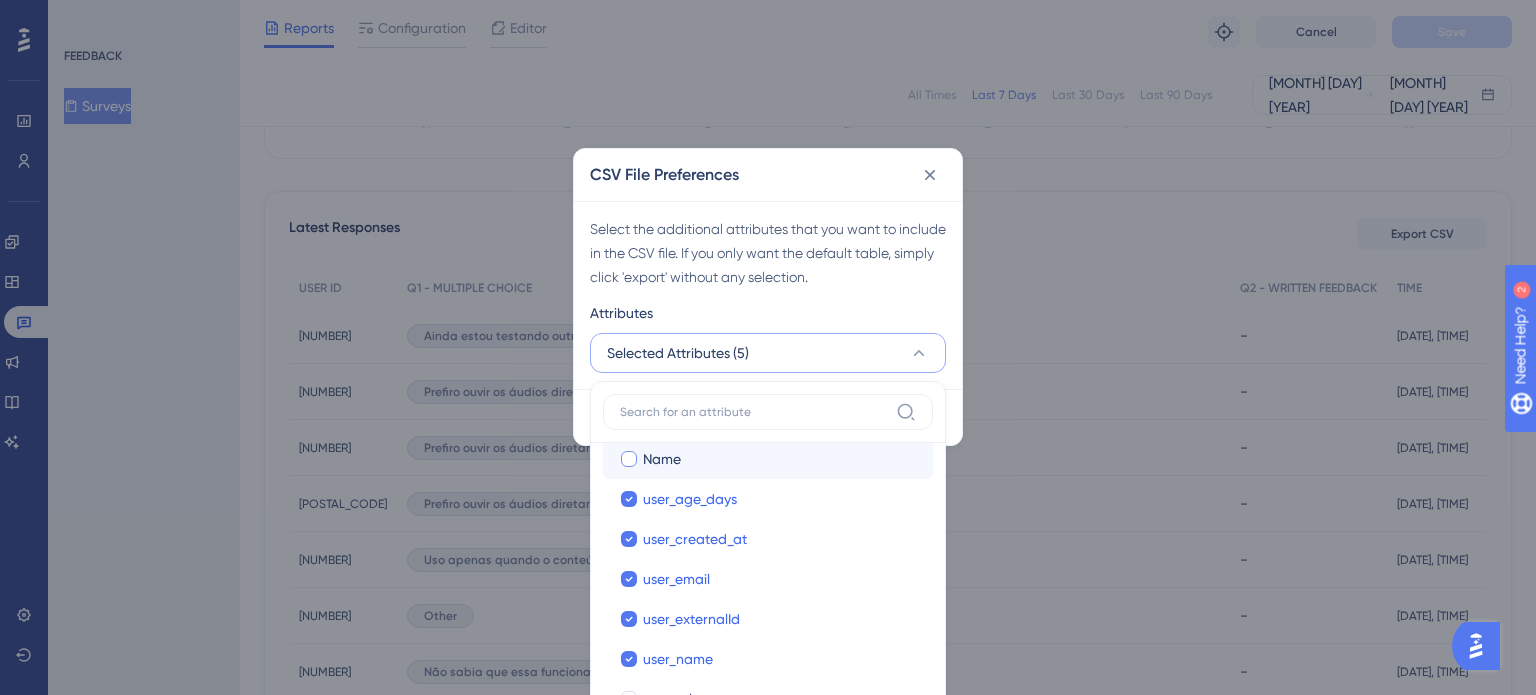 click on "Name Name" at bounding box center (768, 459) 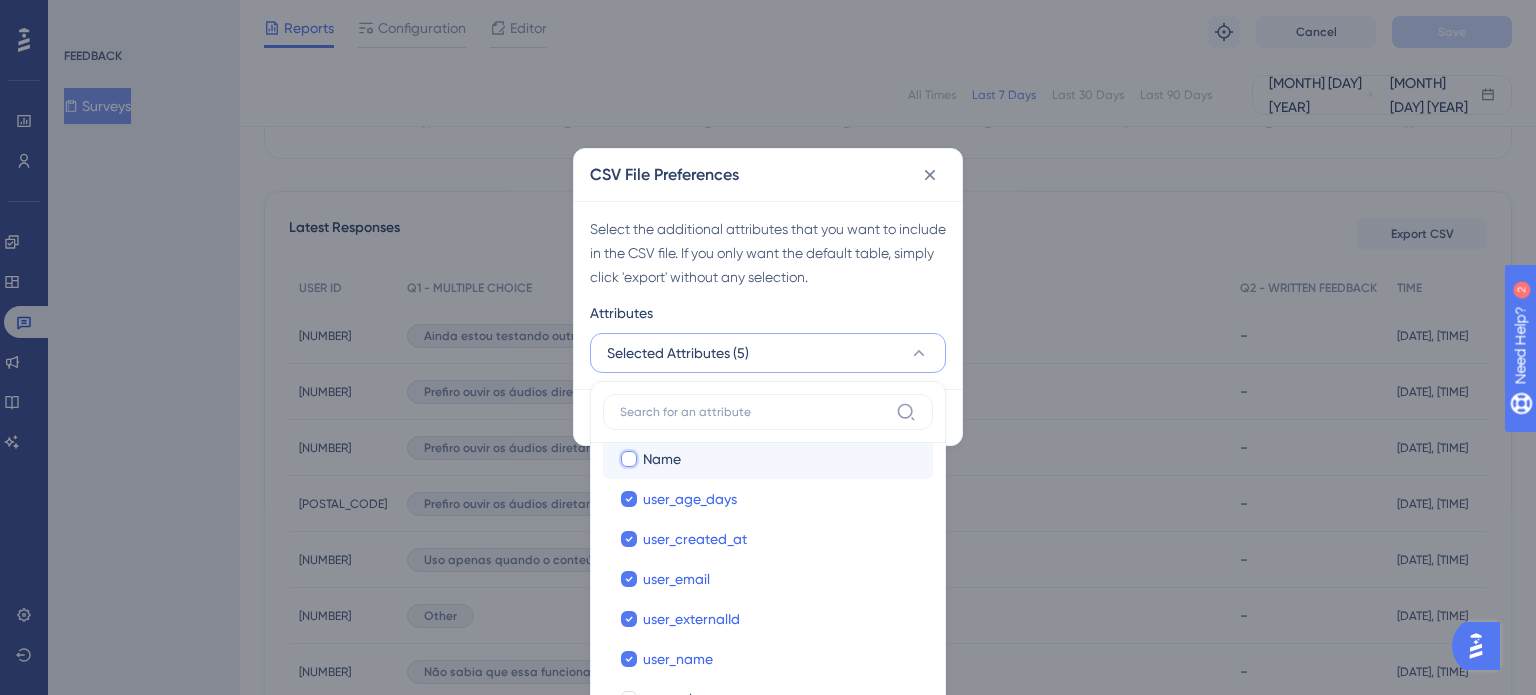 click on "Name" at bounding box center [629, 874] 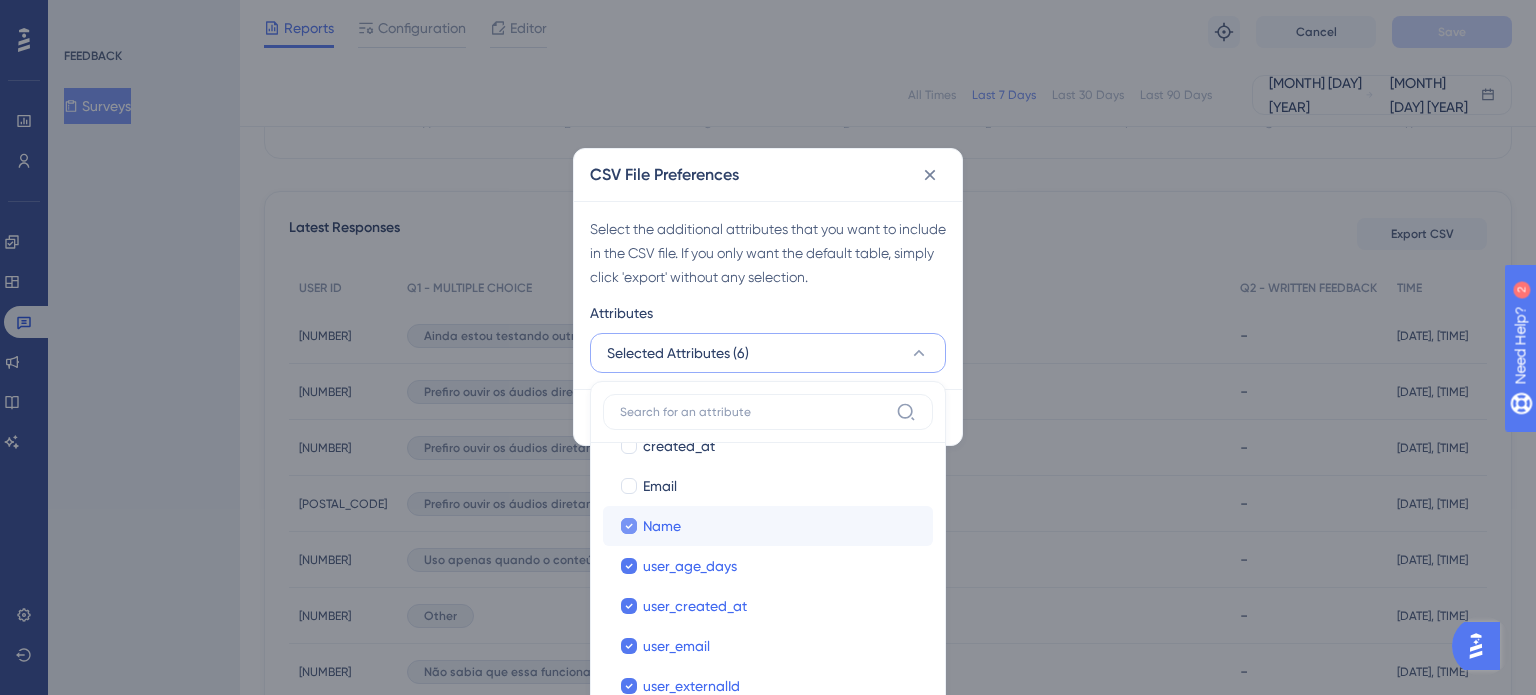 scroll, scrollTop: 316, scrollLeft: 0, axis: vertical 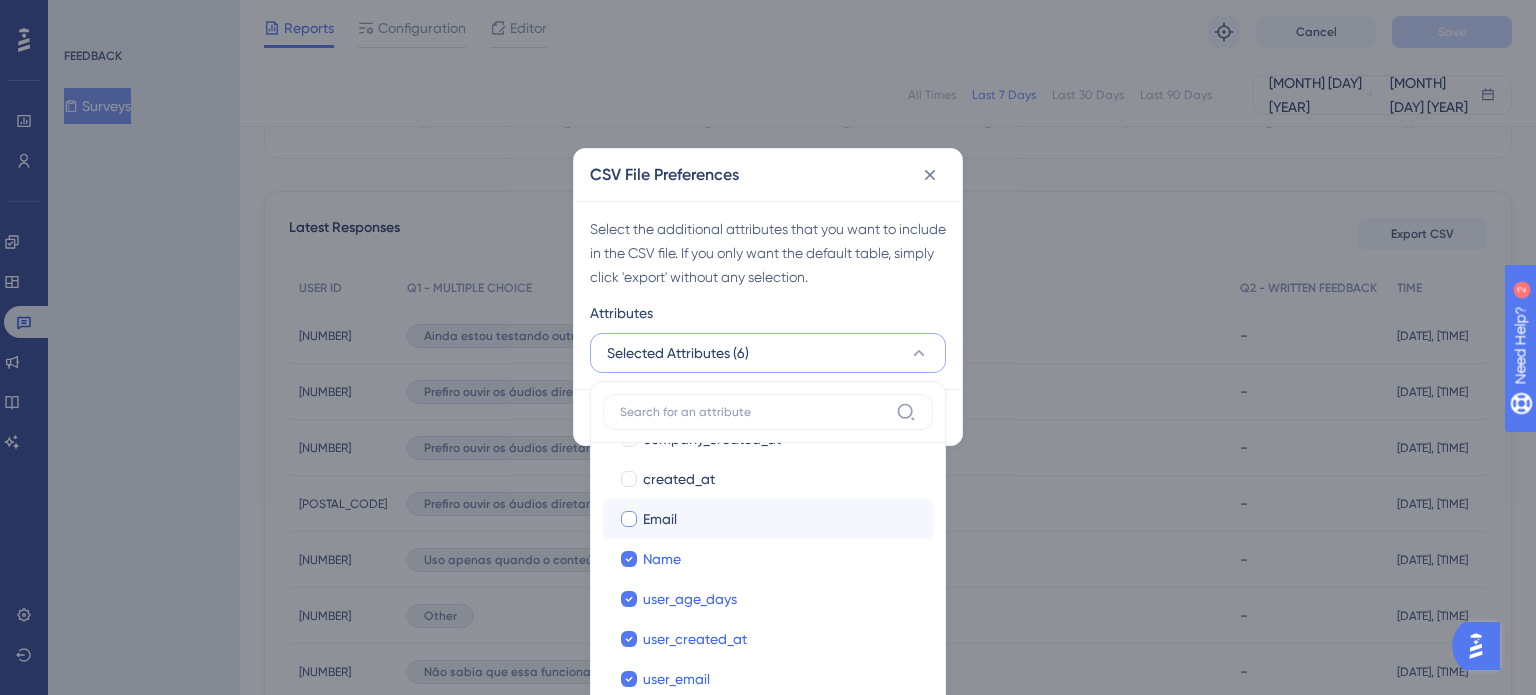 click on "Email" at bounding box center (780, 519) 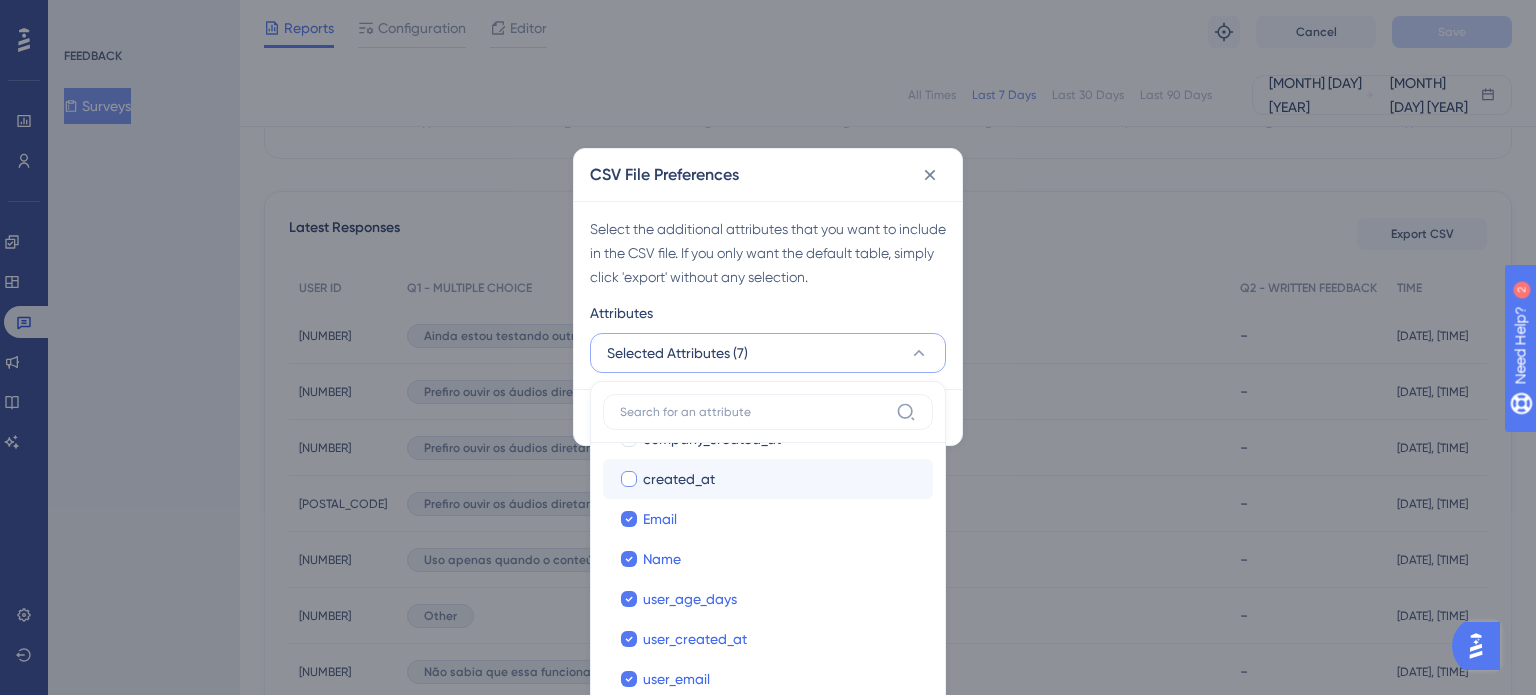 click on "created_at" at bounding box center [679, 479] 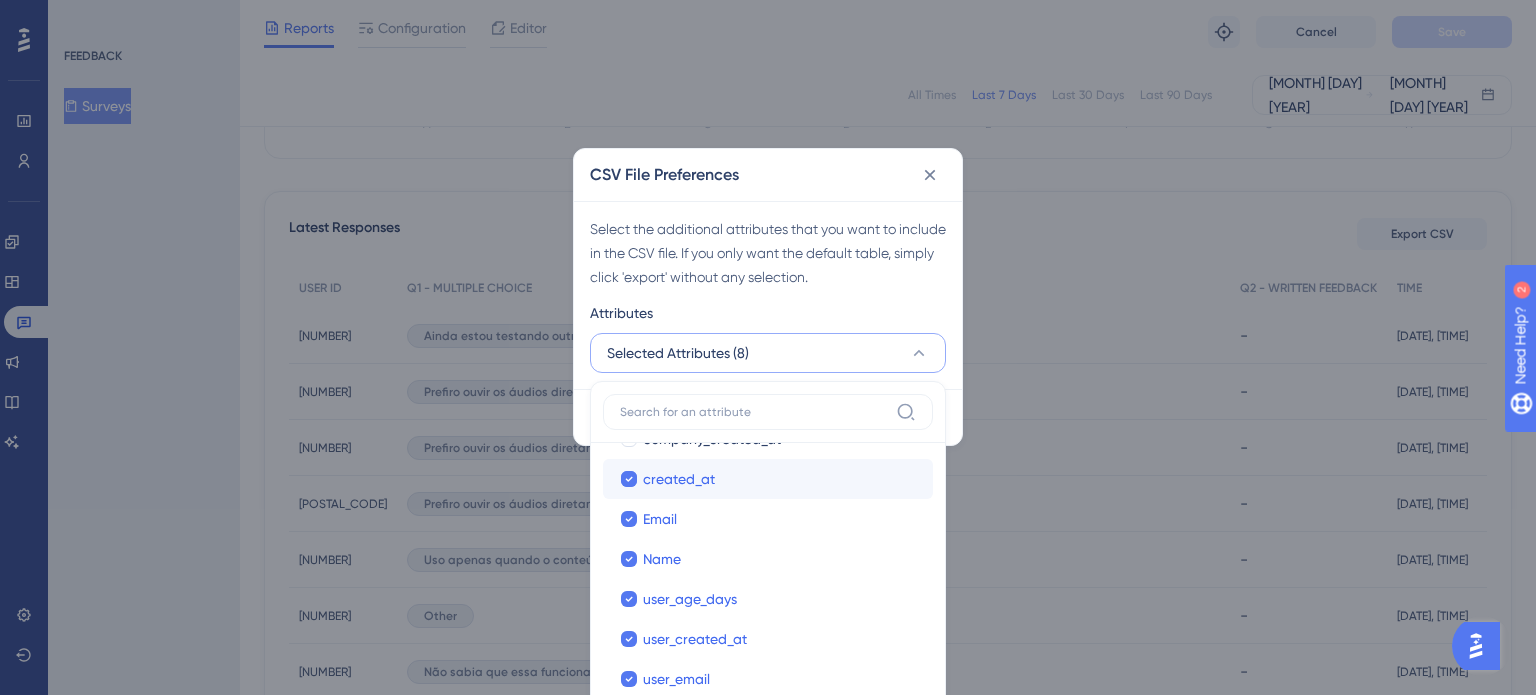 click on "created_at created_at" at bounding box center (768, 479) 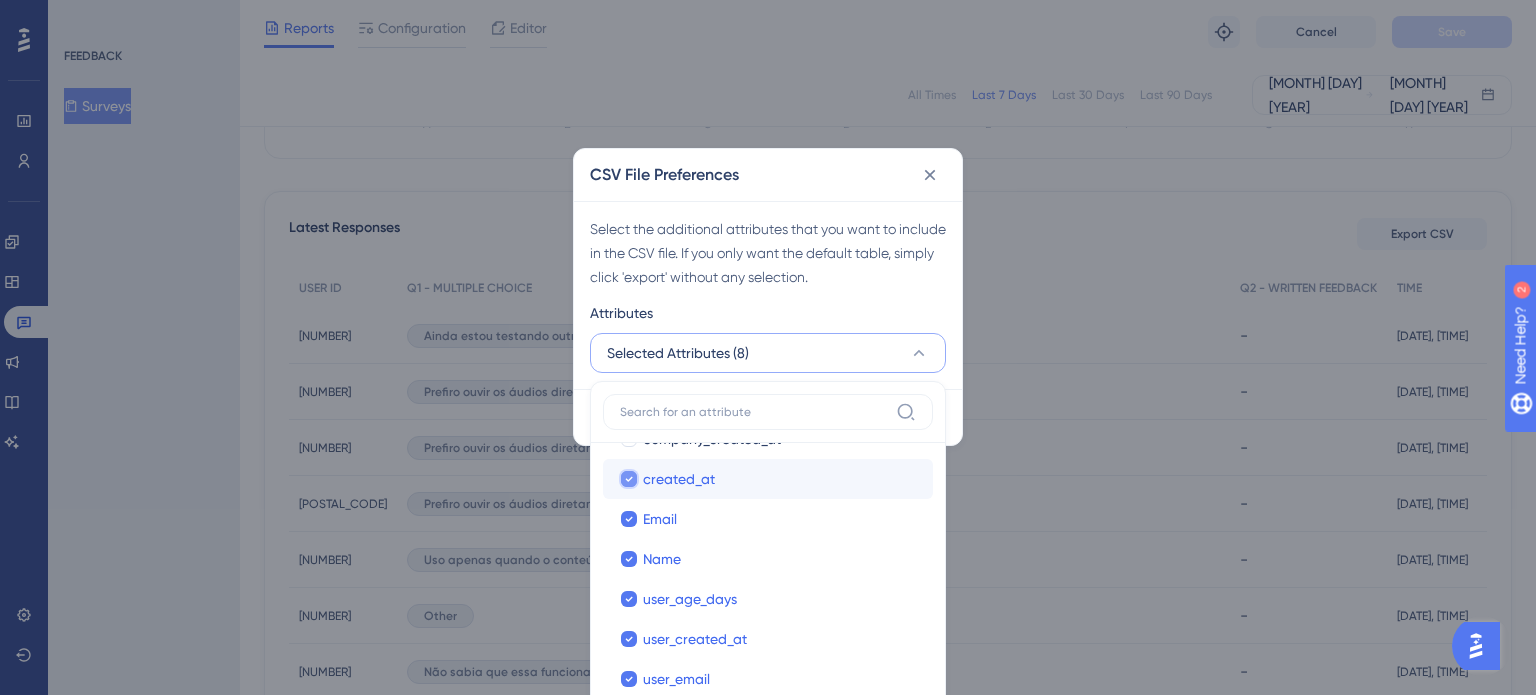 click on "created_at" at bounding box center [629, 794] 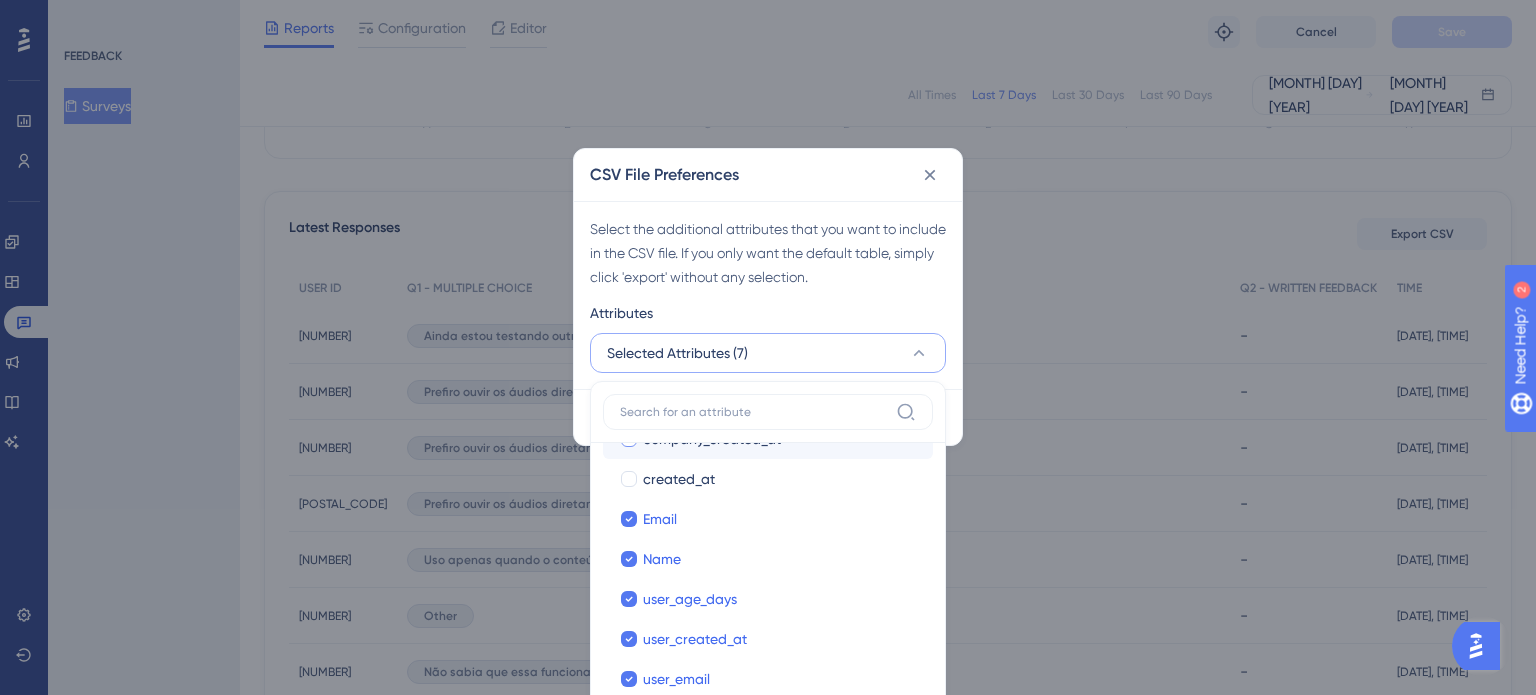click on "company_created_at company_created_at" at bounding box center (768, 439) 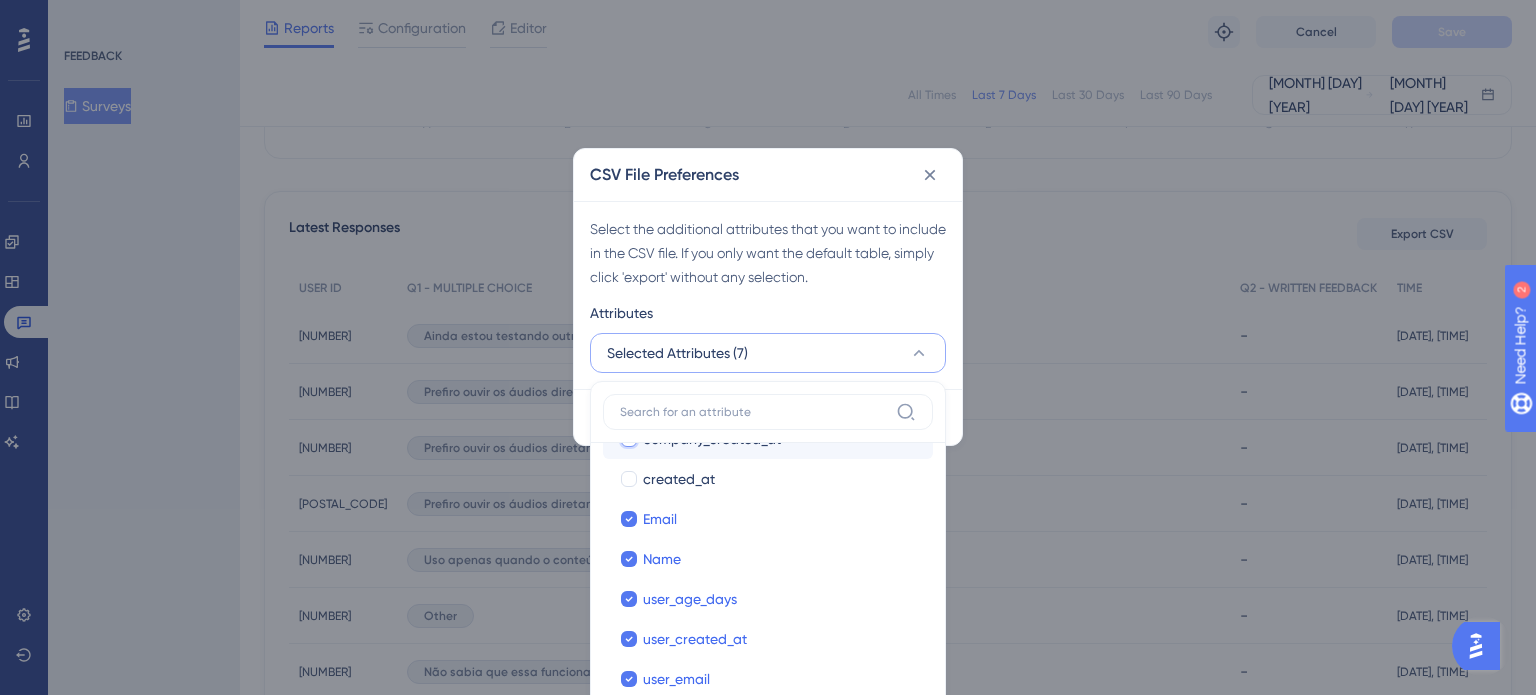 click on "company_created_at" at bounding box center [629, 754] 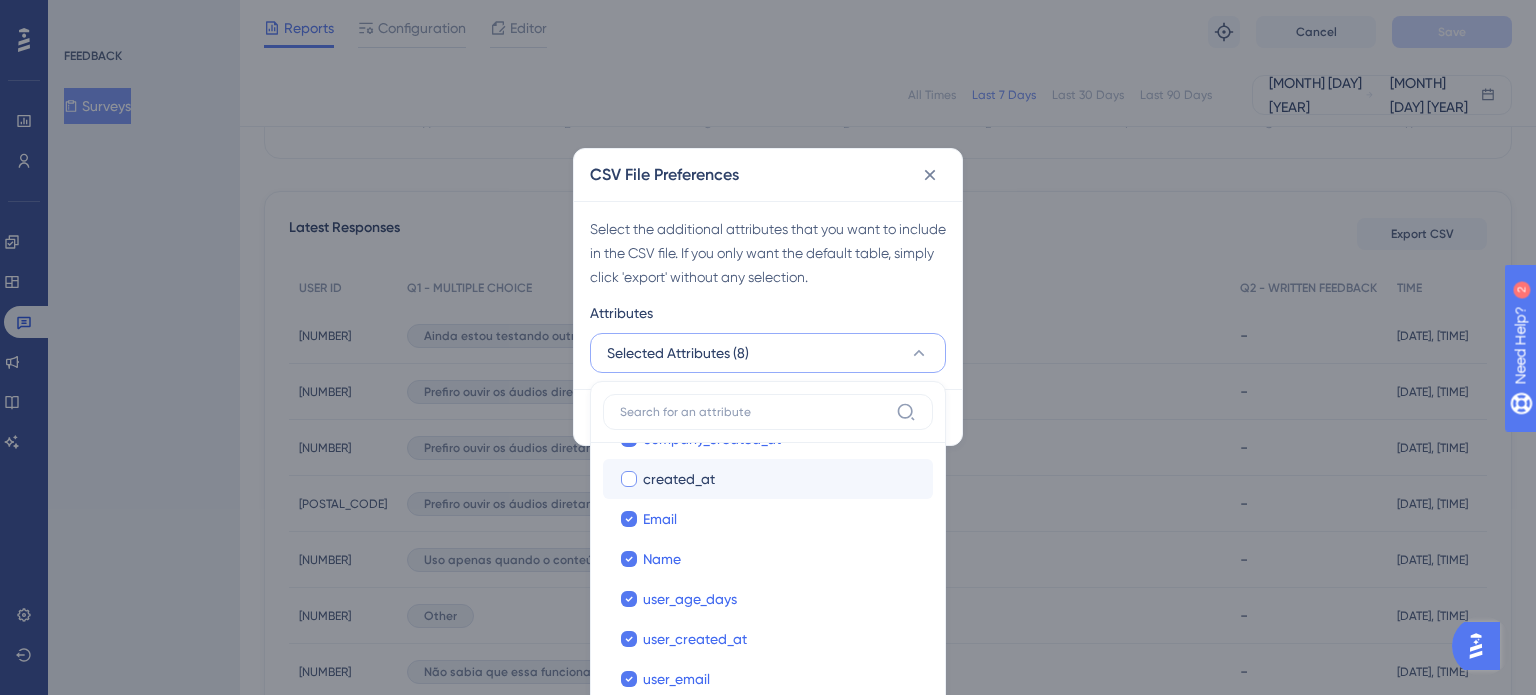 click on "created_at" at bounding box center (679, 479) 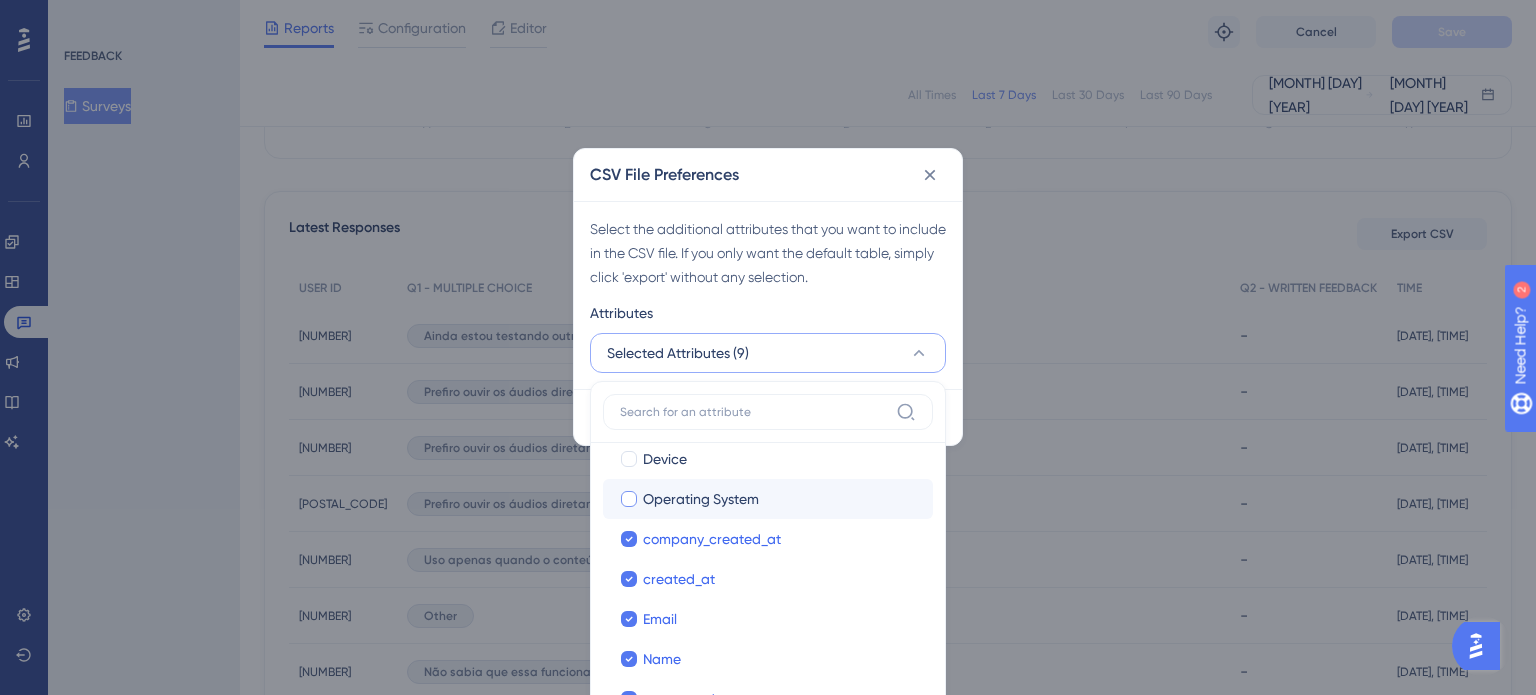 click on "Operating System Operating System" at bounding box center [768, 499] 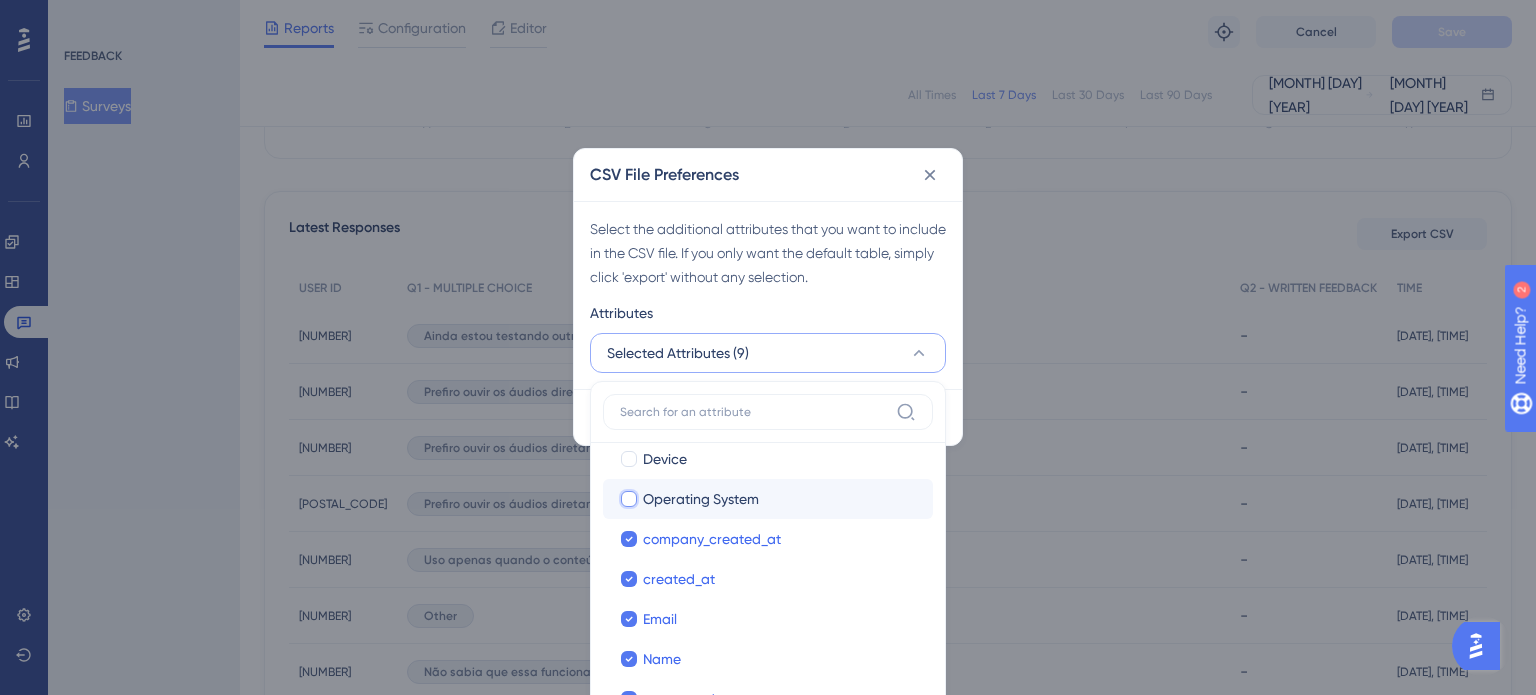 click on "Operating System" at bounding box center (629, 714) 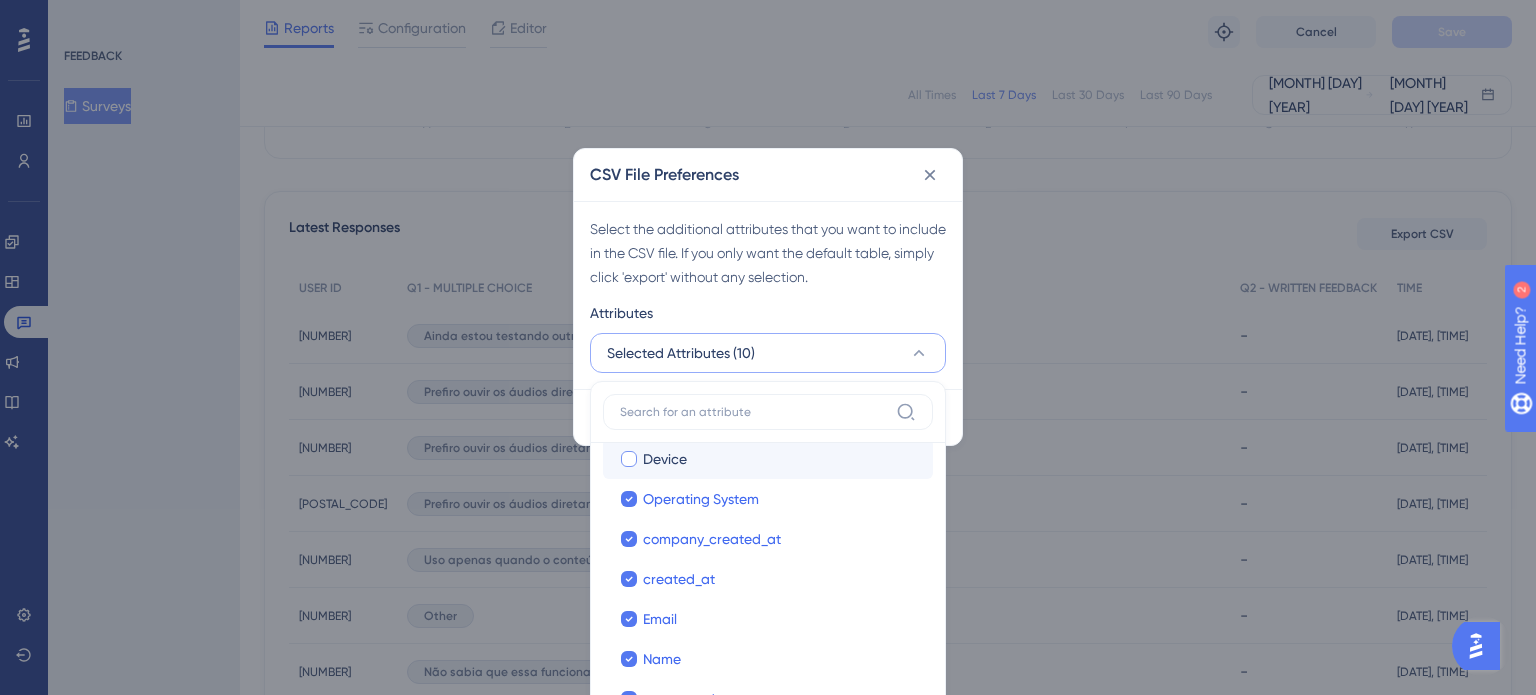 click on "Device" at bounding box center [780, 459] 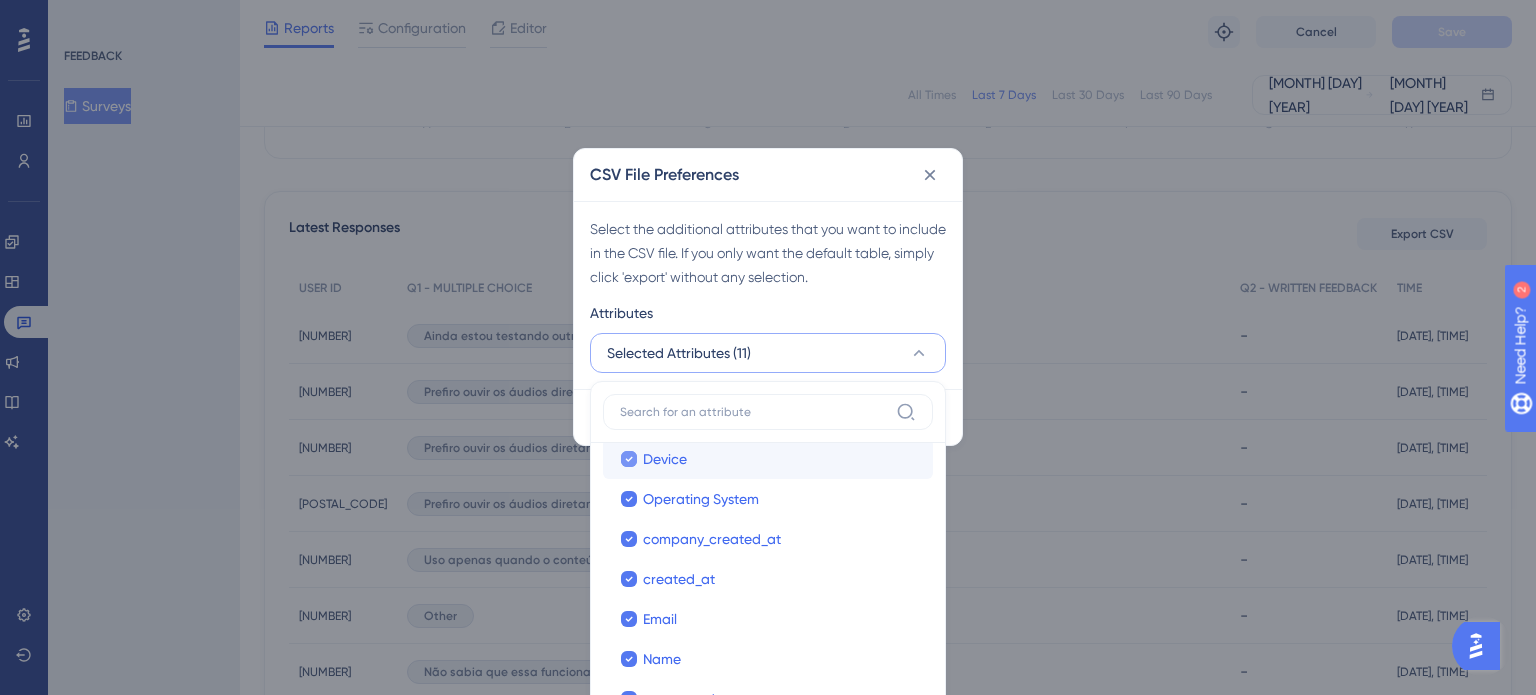 scroll, scrollTop: 116, scrollLeft: 0, axis: vertical 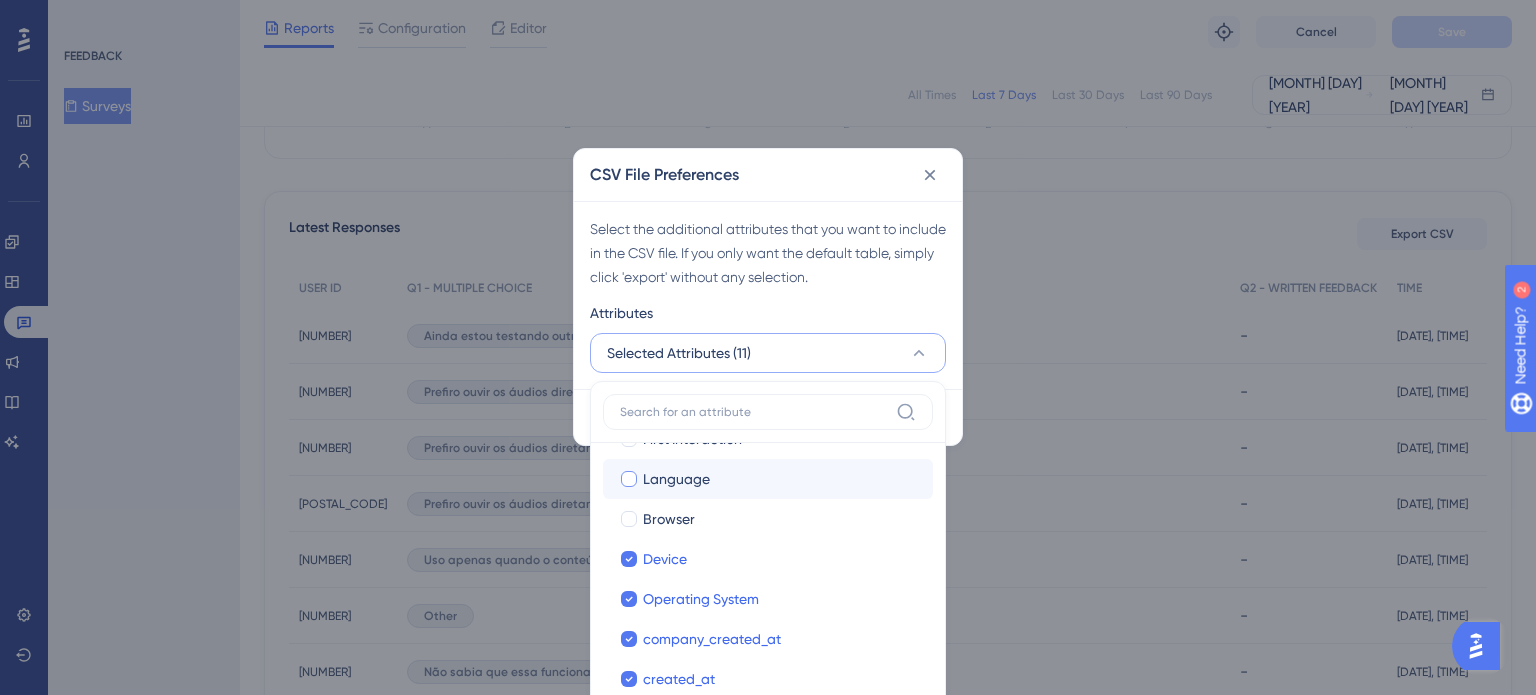 click on "Language Language" at bounding box center [768, 479] 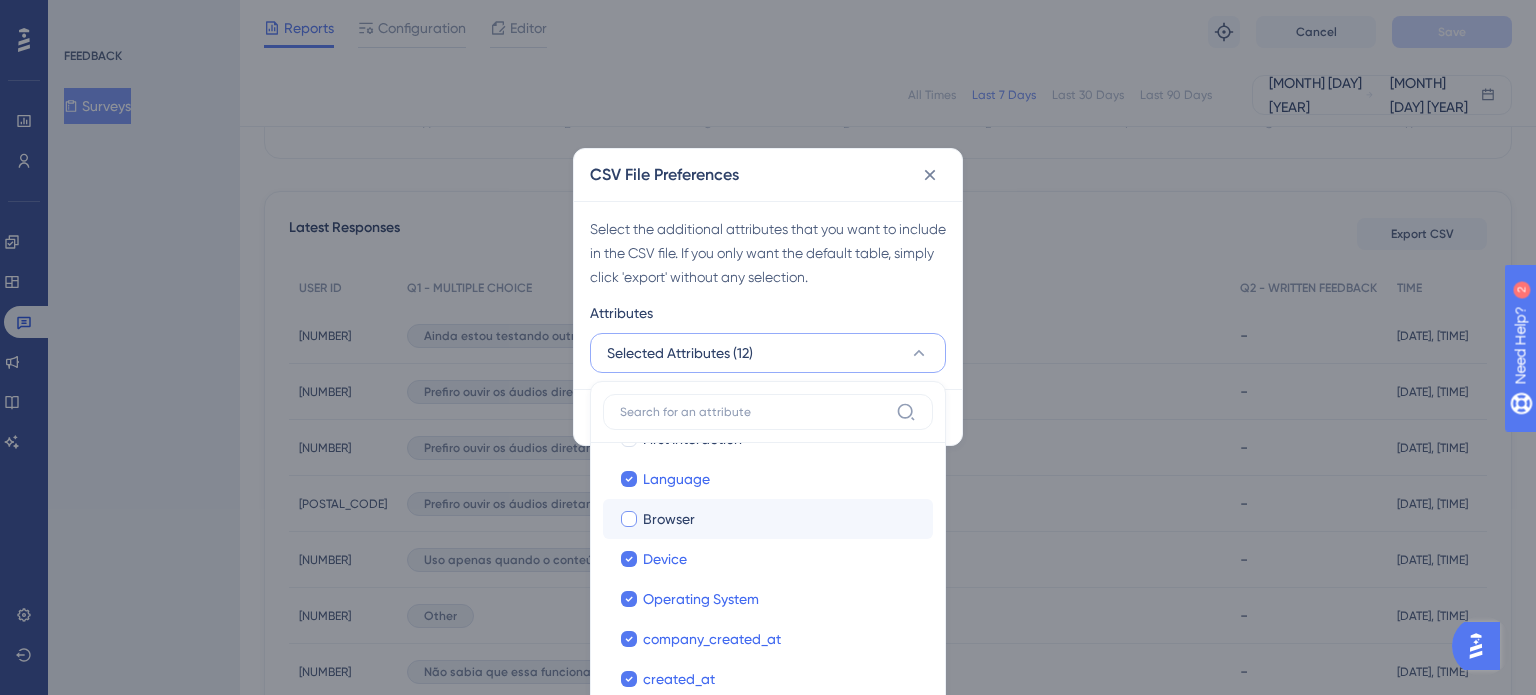 click on "Browser" at bounding box center [669, 519] 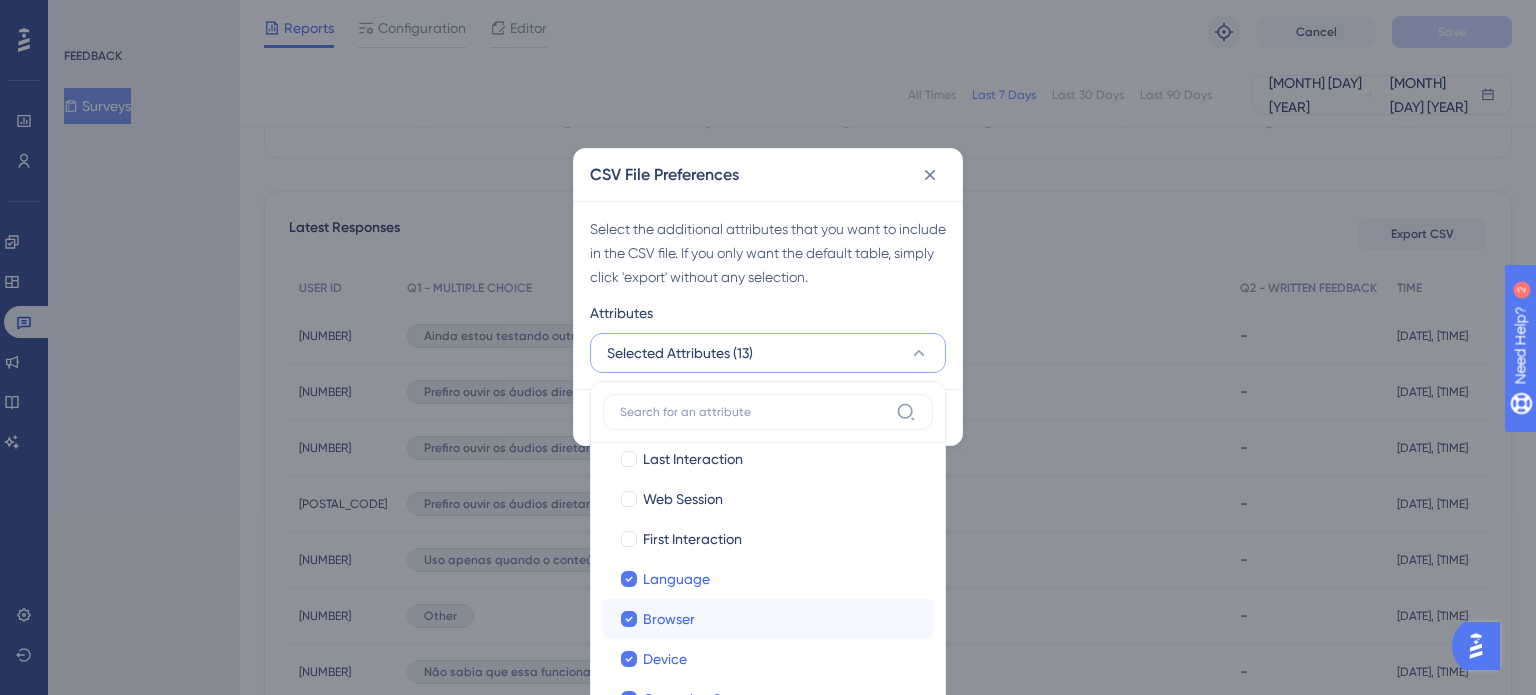 click on "Web Session" at bounding box center [683, 499] 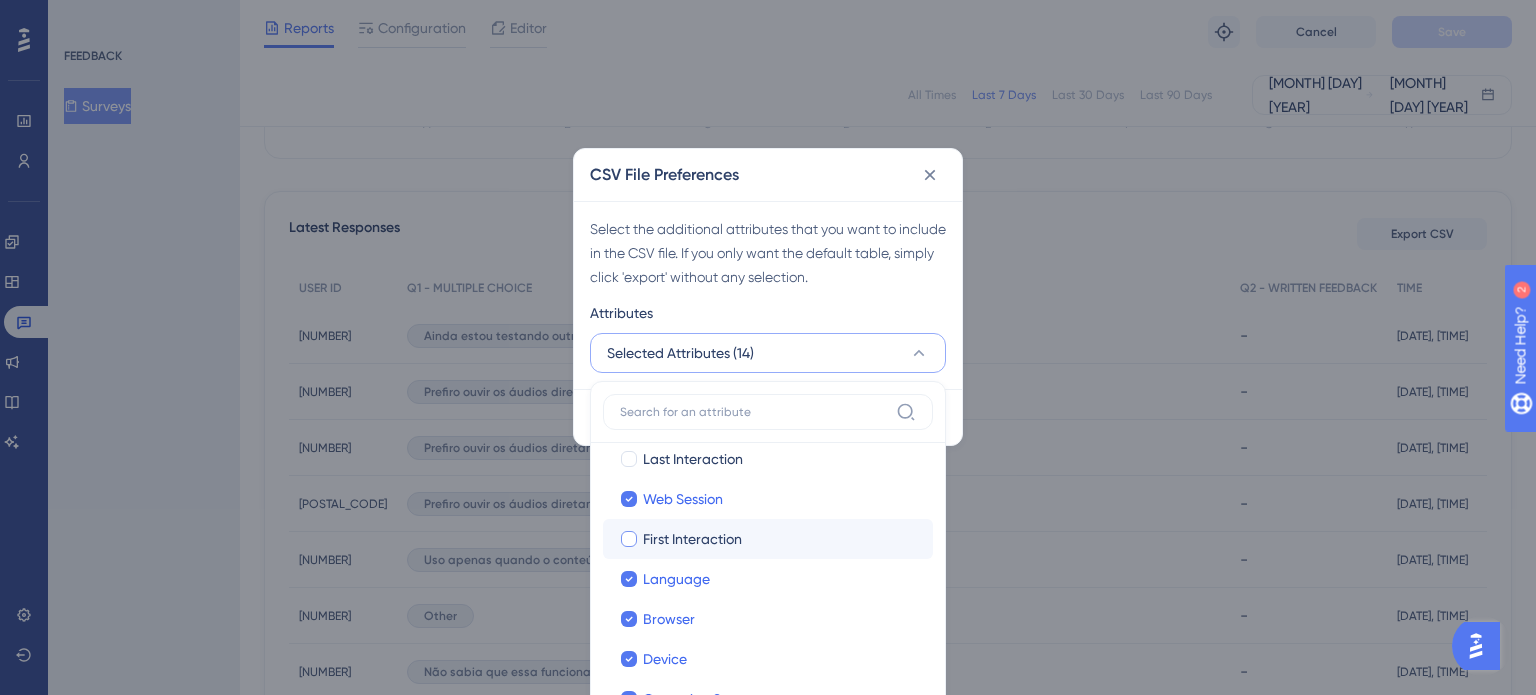 click on "First Interaction" at bounding box center (692, 539) 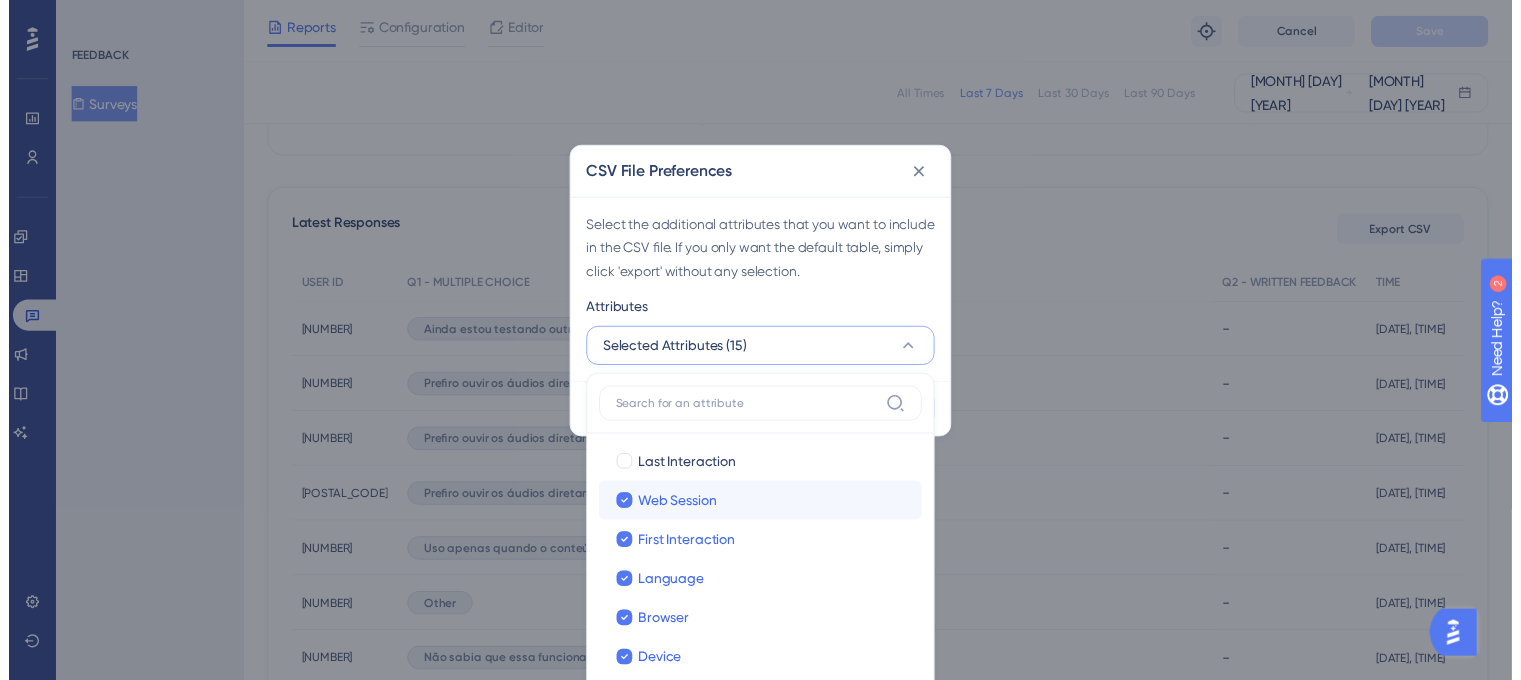 scroll, scrollTop: 0, scrollLeft: 0, axis: both 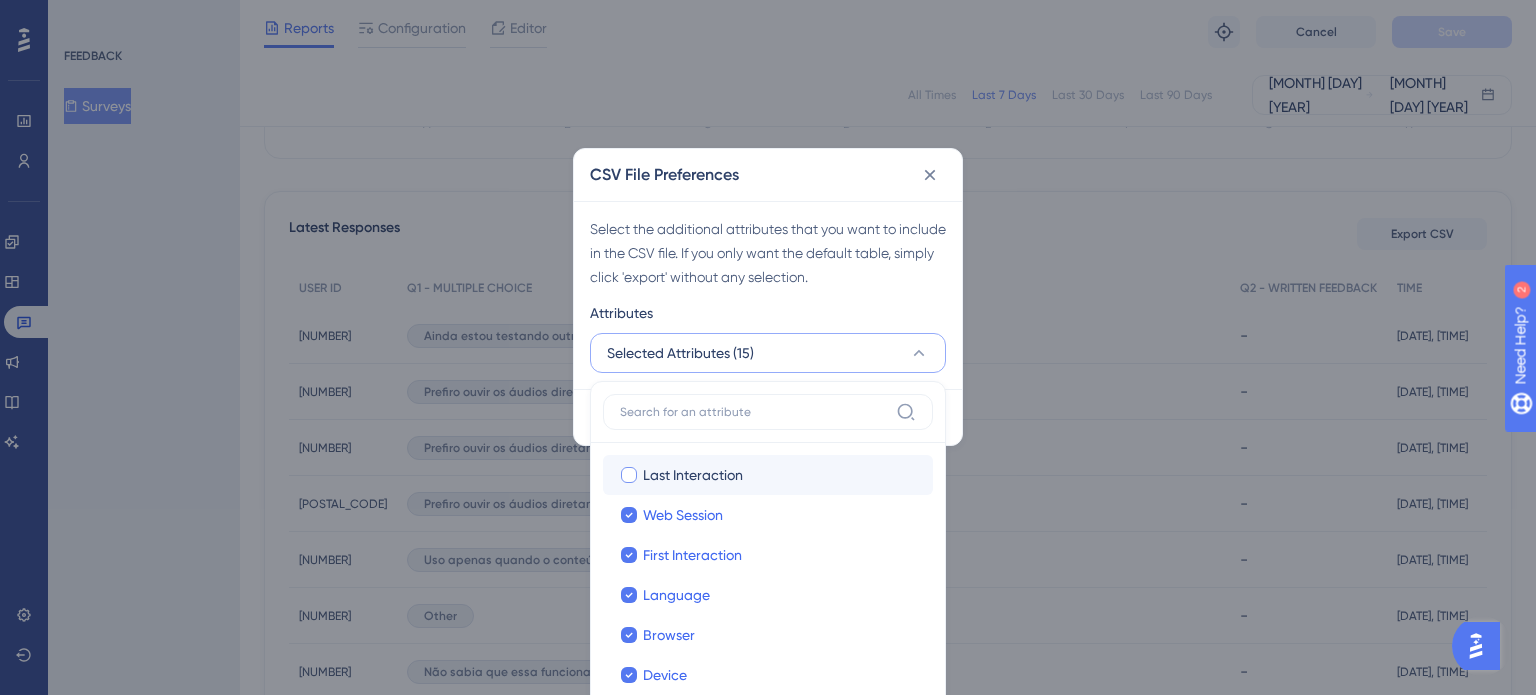 click on "Last Interaction" at bounding box center (693, 475) 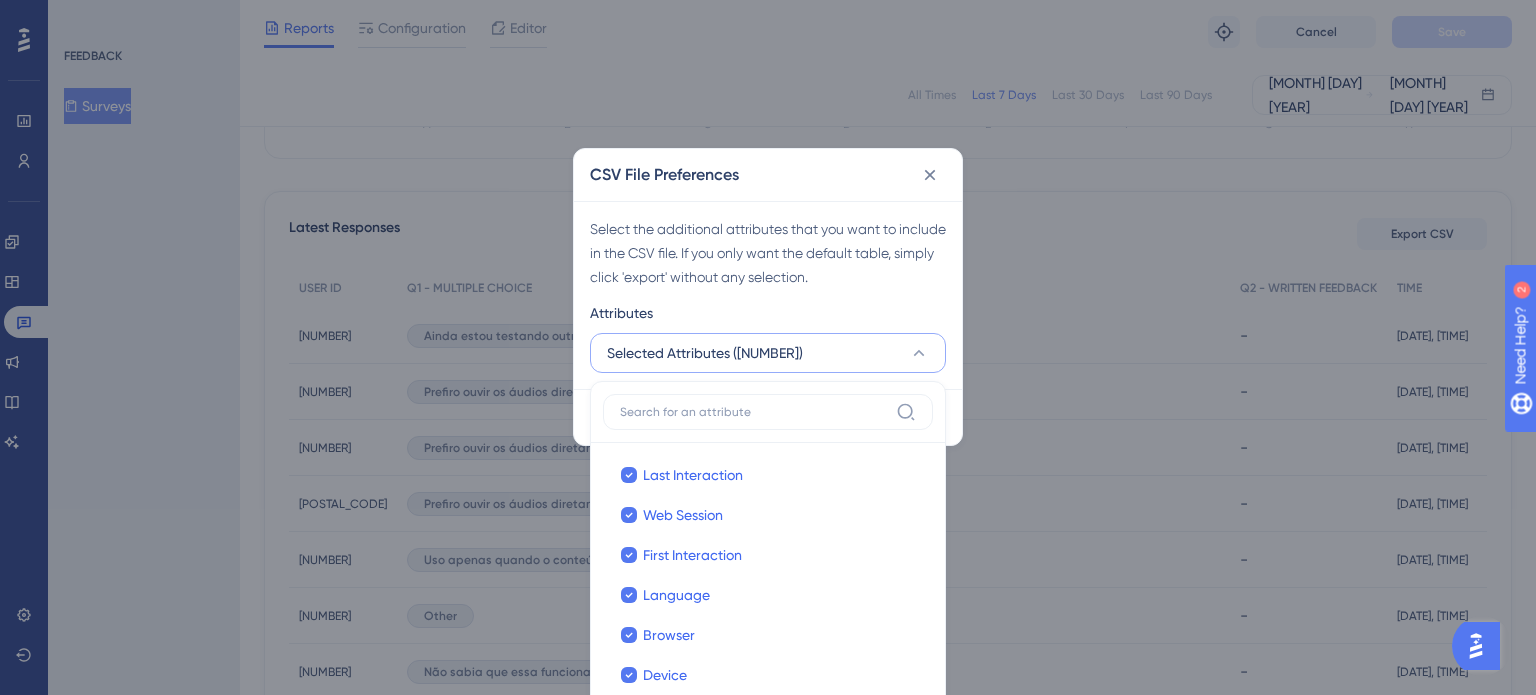 click on "Attributes" at bounding box center [768, 317] 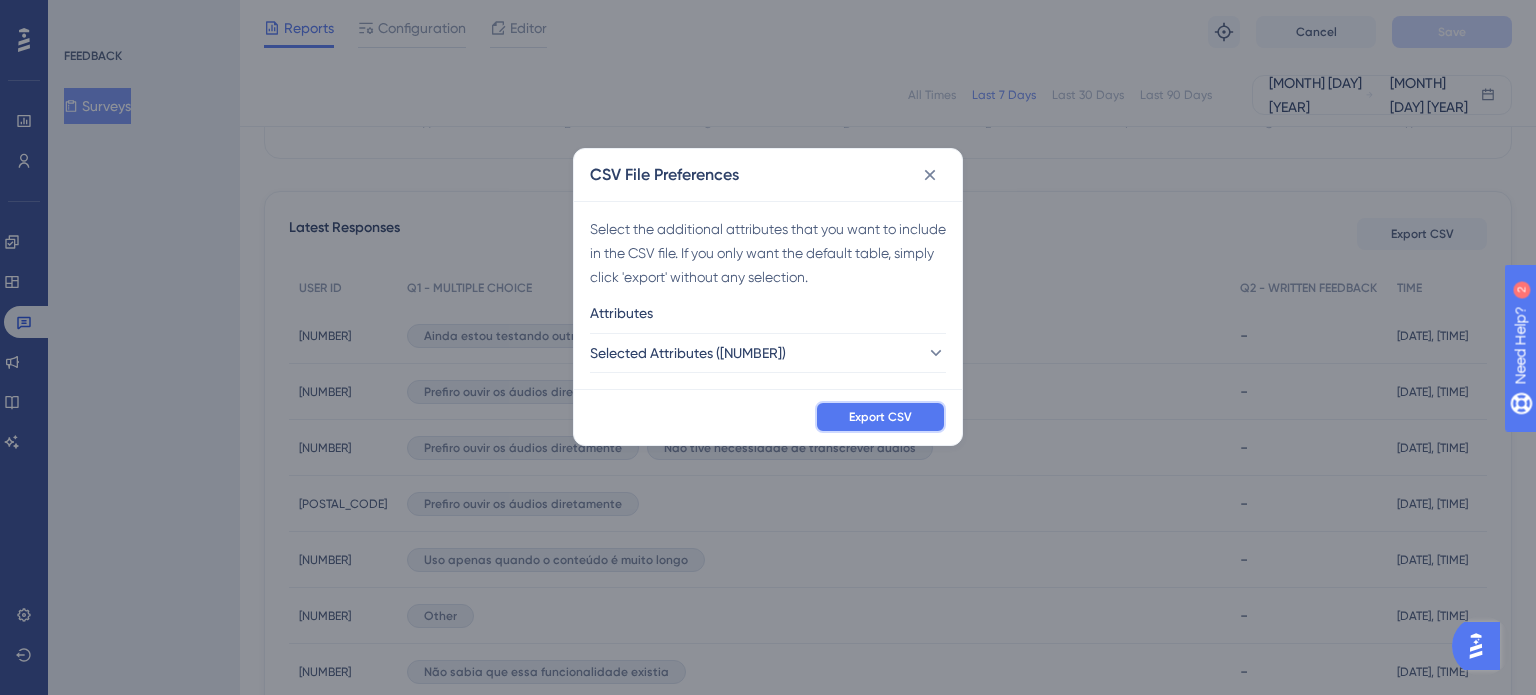 click on "Export CSV" at bounding box center [880, 417] 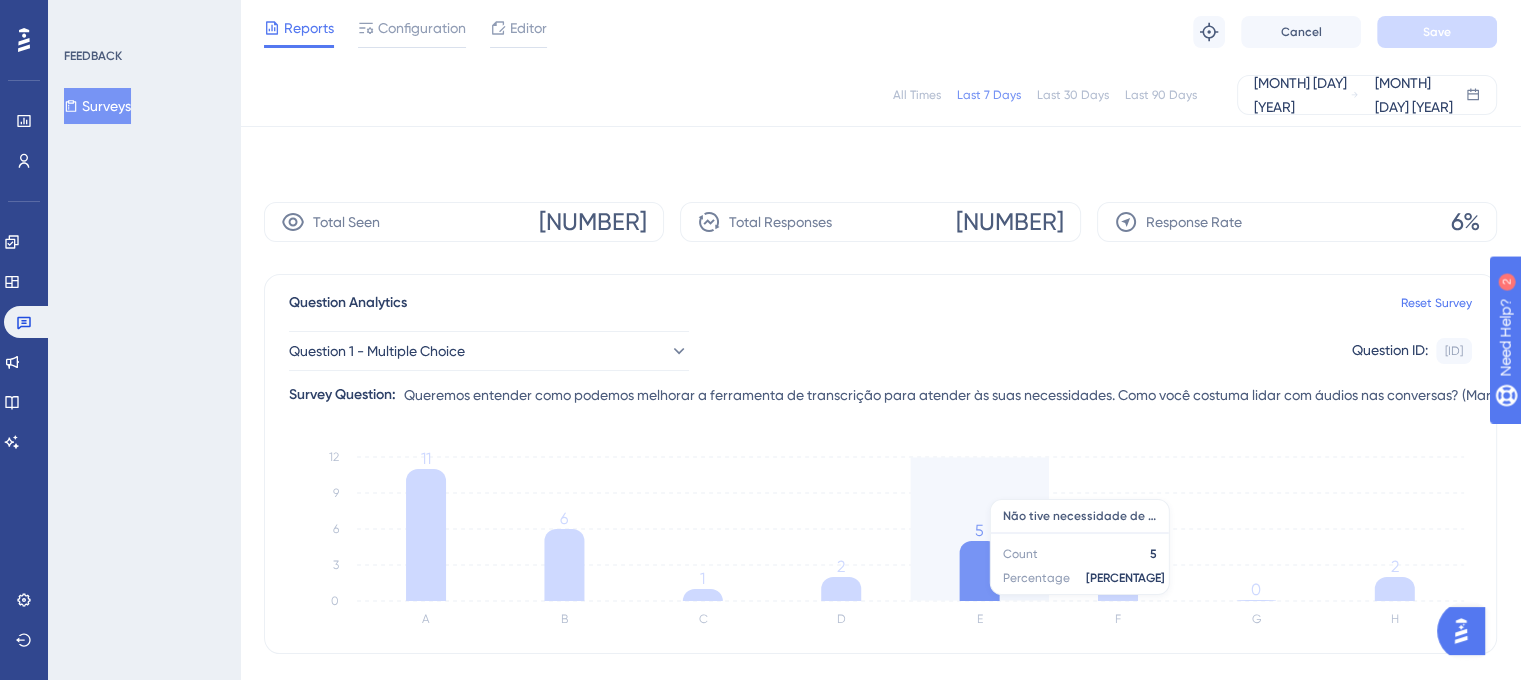 scroll, scrollTop: 0, scrollLeft: 0, axis: both 